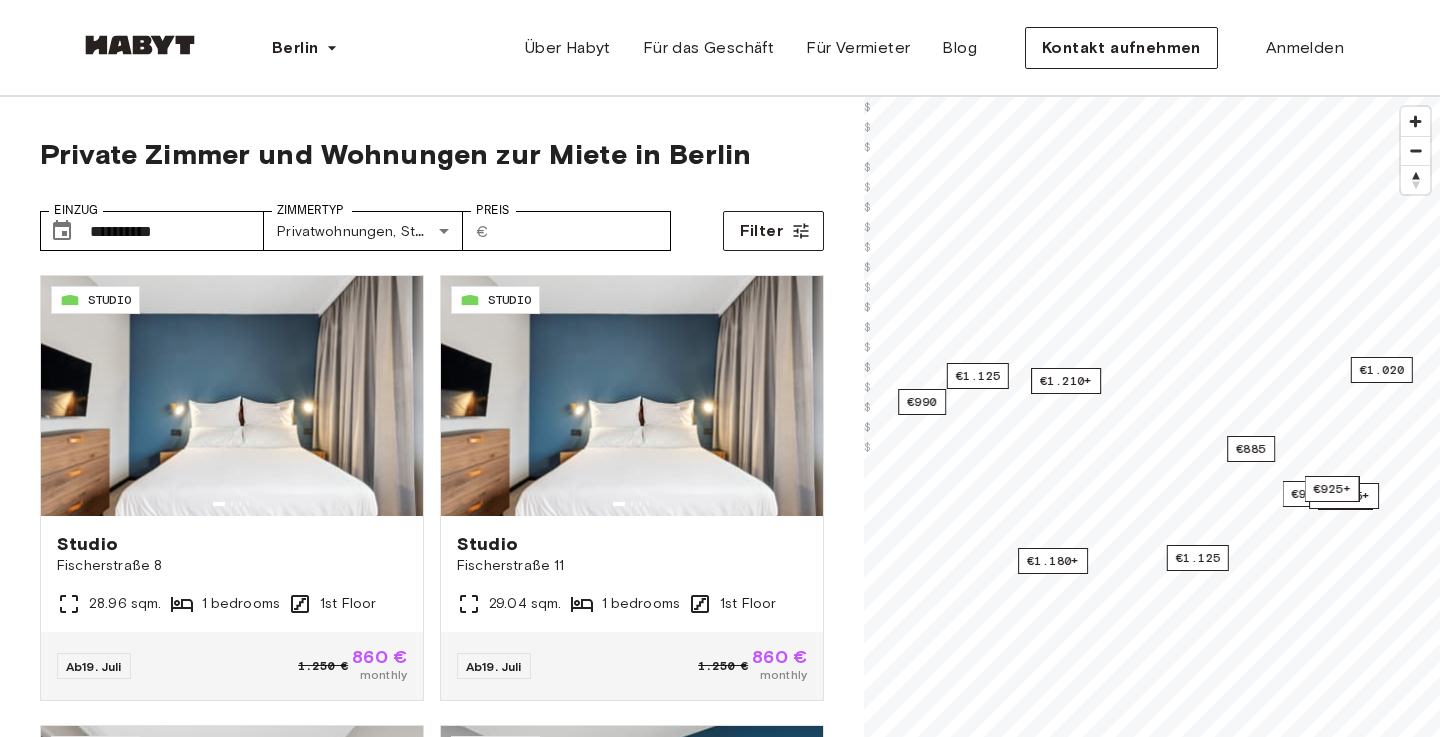 scroll, scrollTop: 0, scrollLeft: 0, axis: both 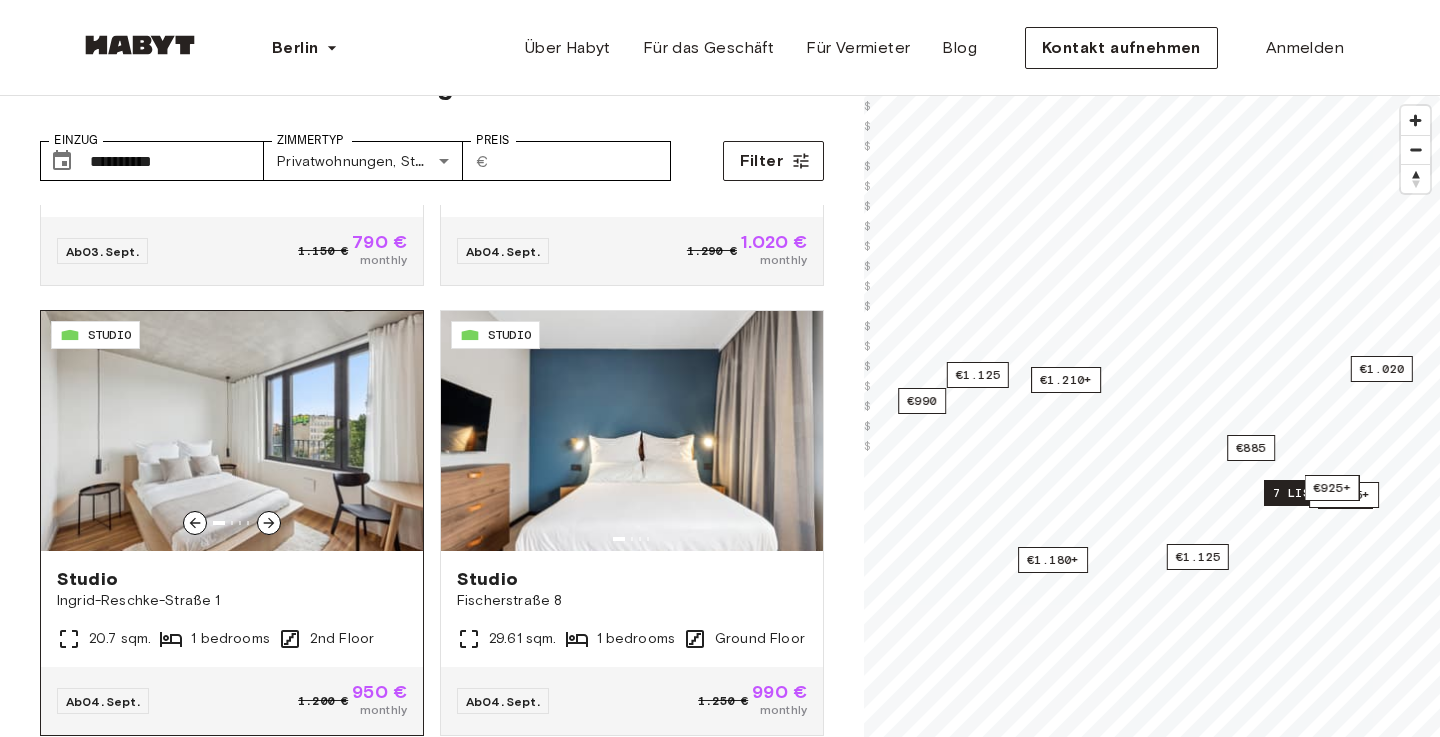 click on "Ingrid-Reschke-Straße 1" at bounding box center [232, 601] 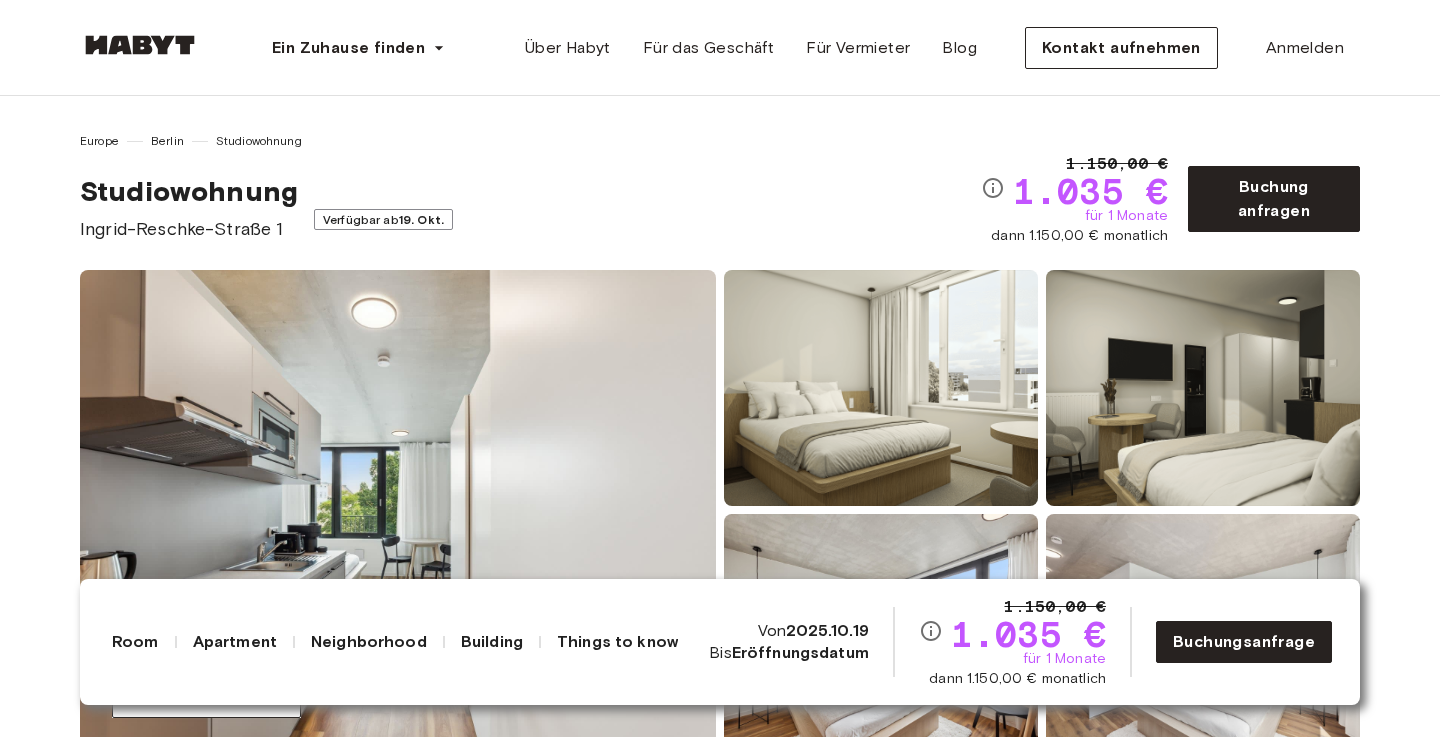 scroll, scrollTop: 1127, scrollLeft: 0, axis: vertical 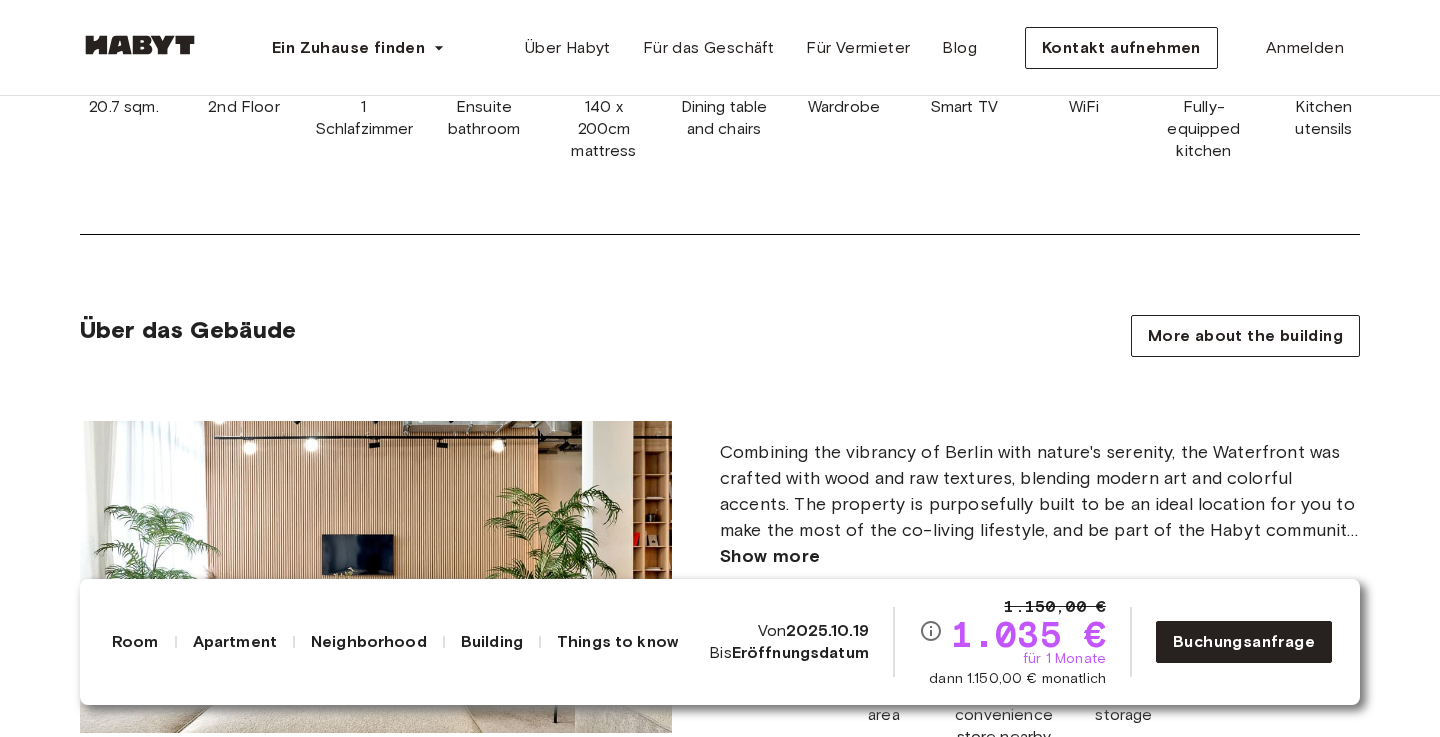 click on "Combining the vibrancy of Berlin with nature's serenity, the Waterfront was crafted with wood and raw textures, blending modern art and colorful accents. The property is purposefully built to be an ideal location for you to make the most of the co-living lifestyle, and be part of the Habyt community. On the ground floor, tenants are invited to enjoy and exclusive and stylish community area featuring a smart television, comfortable sofas, meeting rooms, working areas, and a shared kitchen. The Waterfront also includes a welcoming Café for tenants and their guests, offering multiple menu options to start the day and tasteful snacks to enjoy whenever you want." at bounding box center (1040, 491) 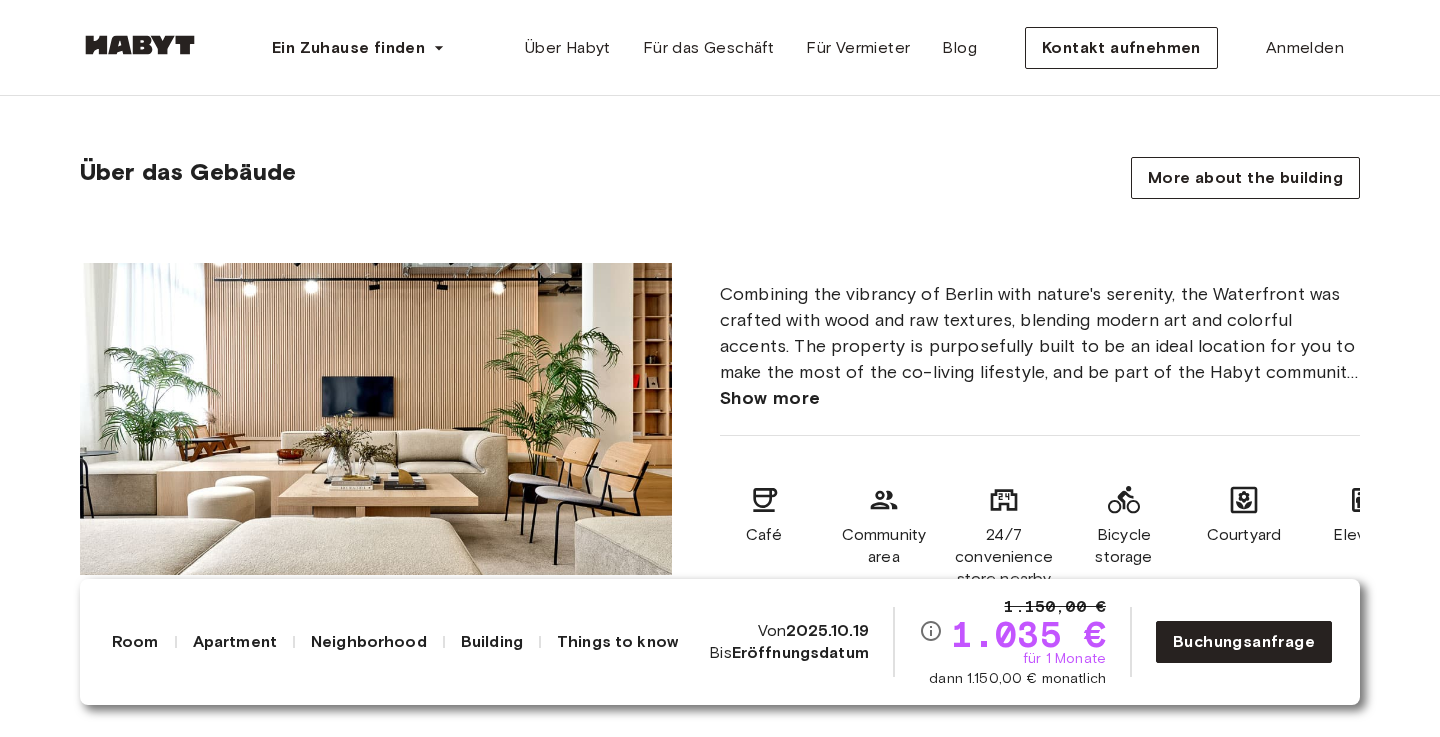 scroll, scrollTop: 1275, scrollLeft: 0, axis: vertical 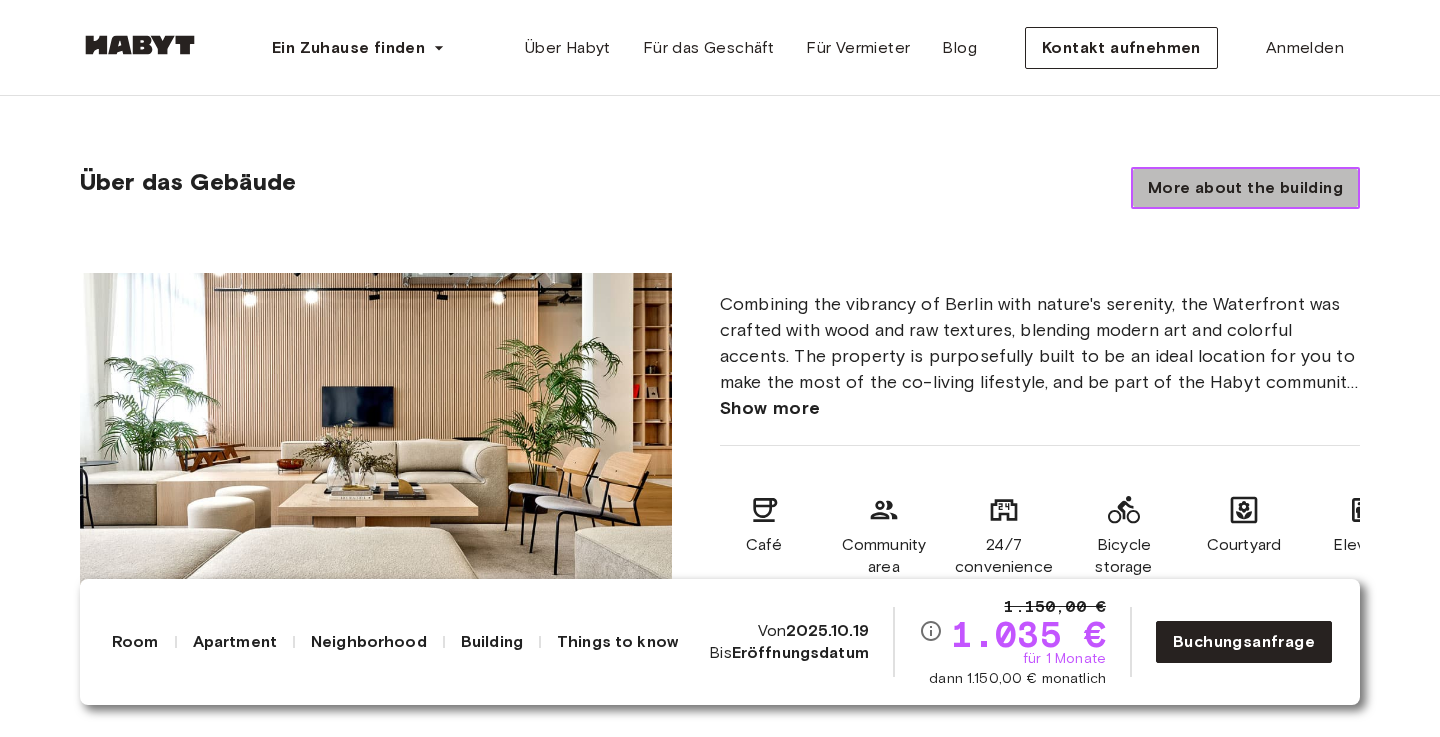 click on "More about the building" at bounding box center [1245, 188] 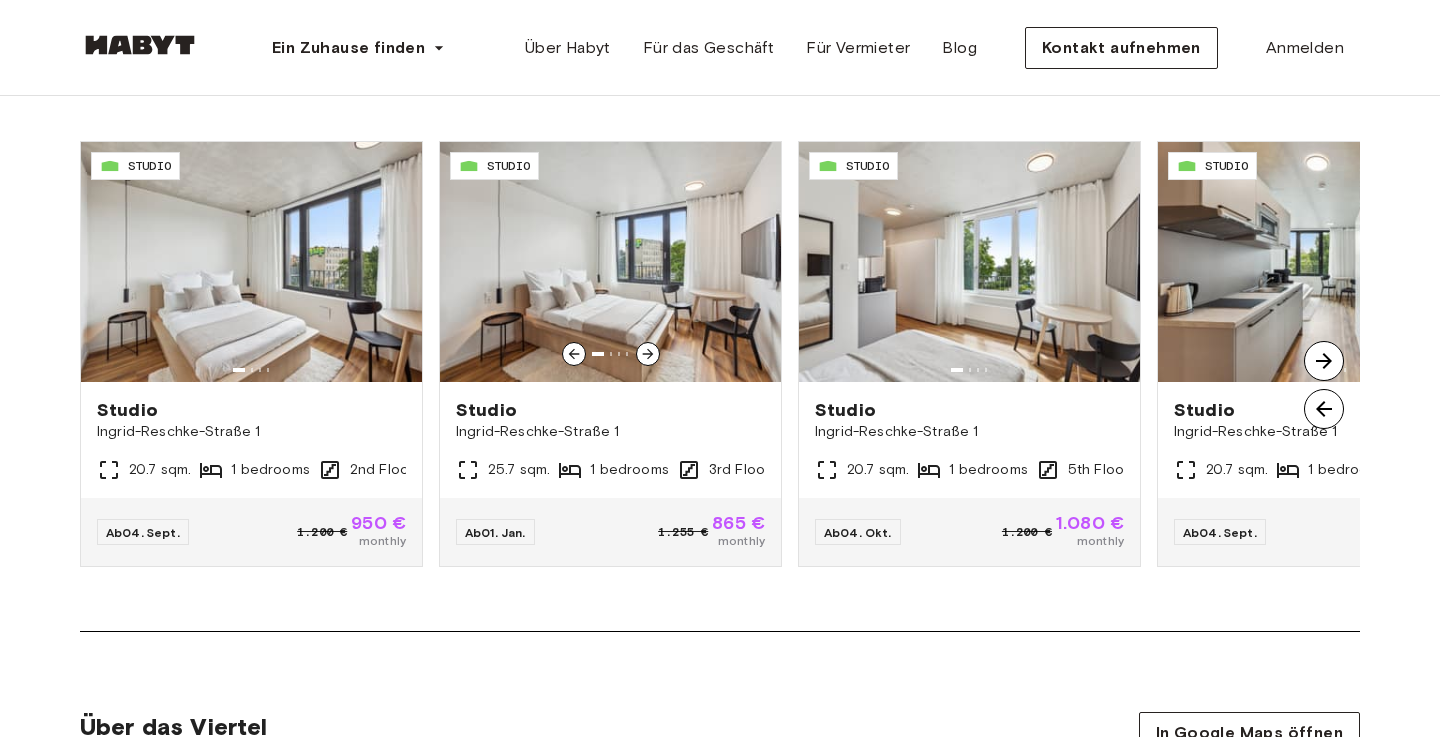 scroll, scrollTop: 2210, scrollLeft: 0, axis: vertical 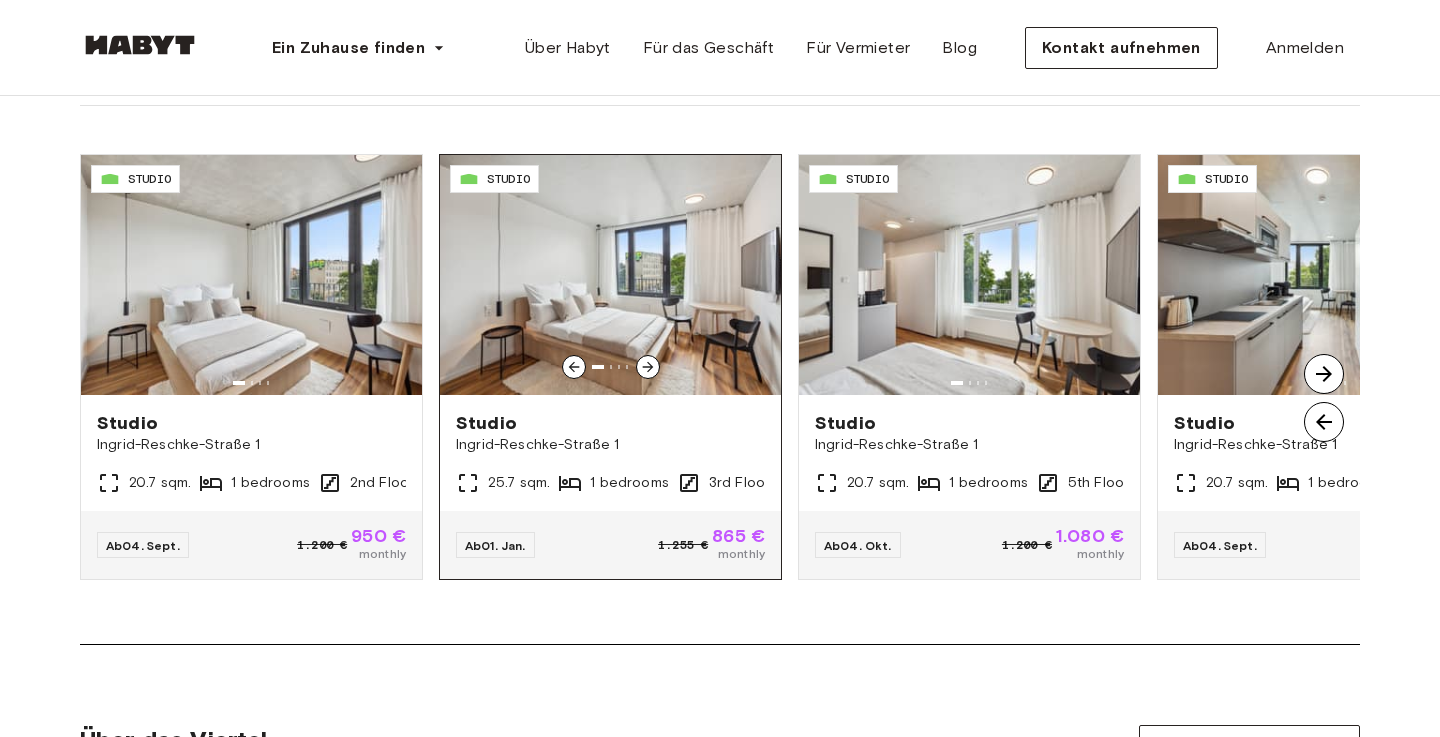 click 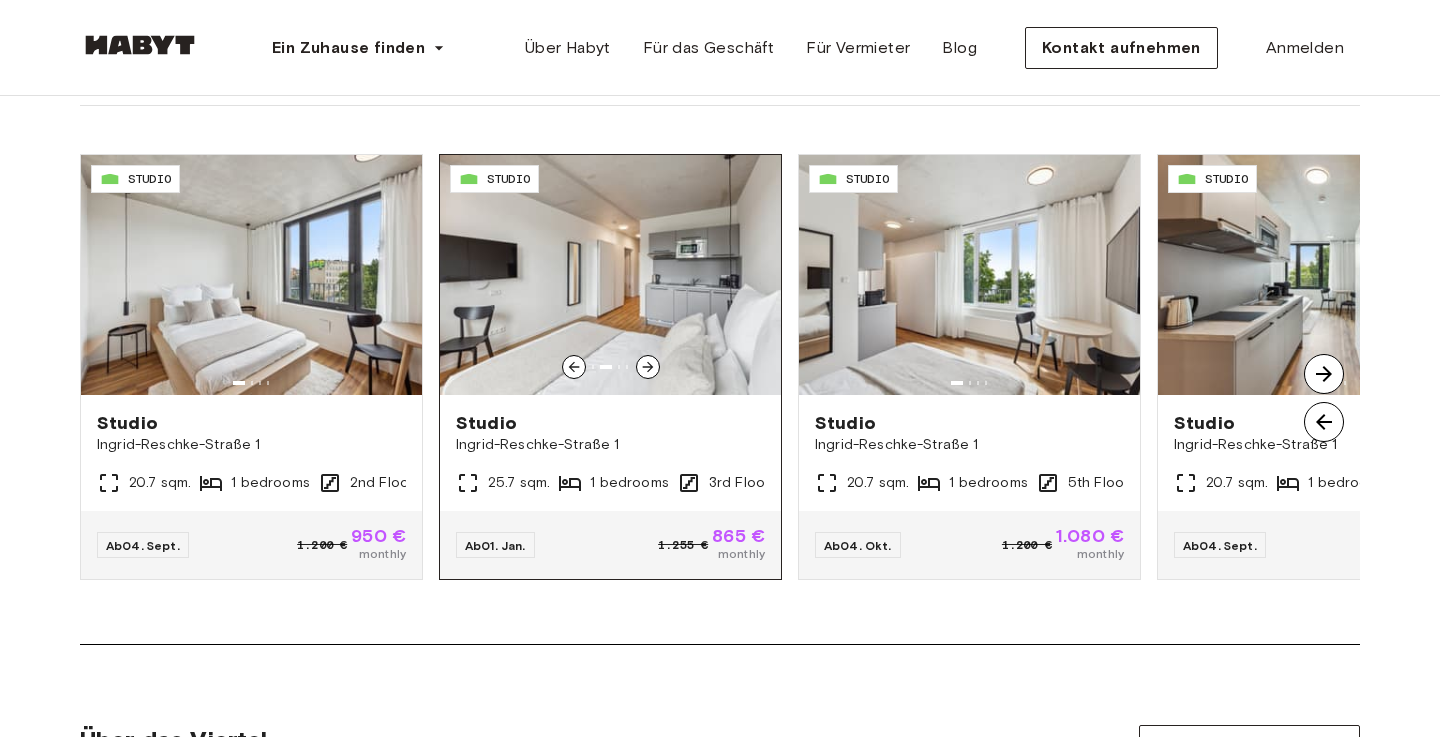 click 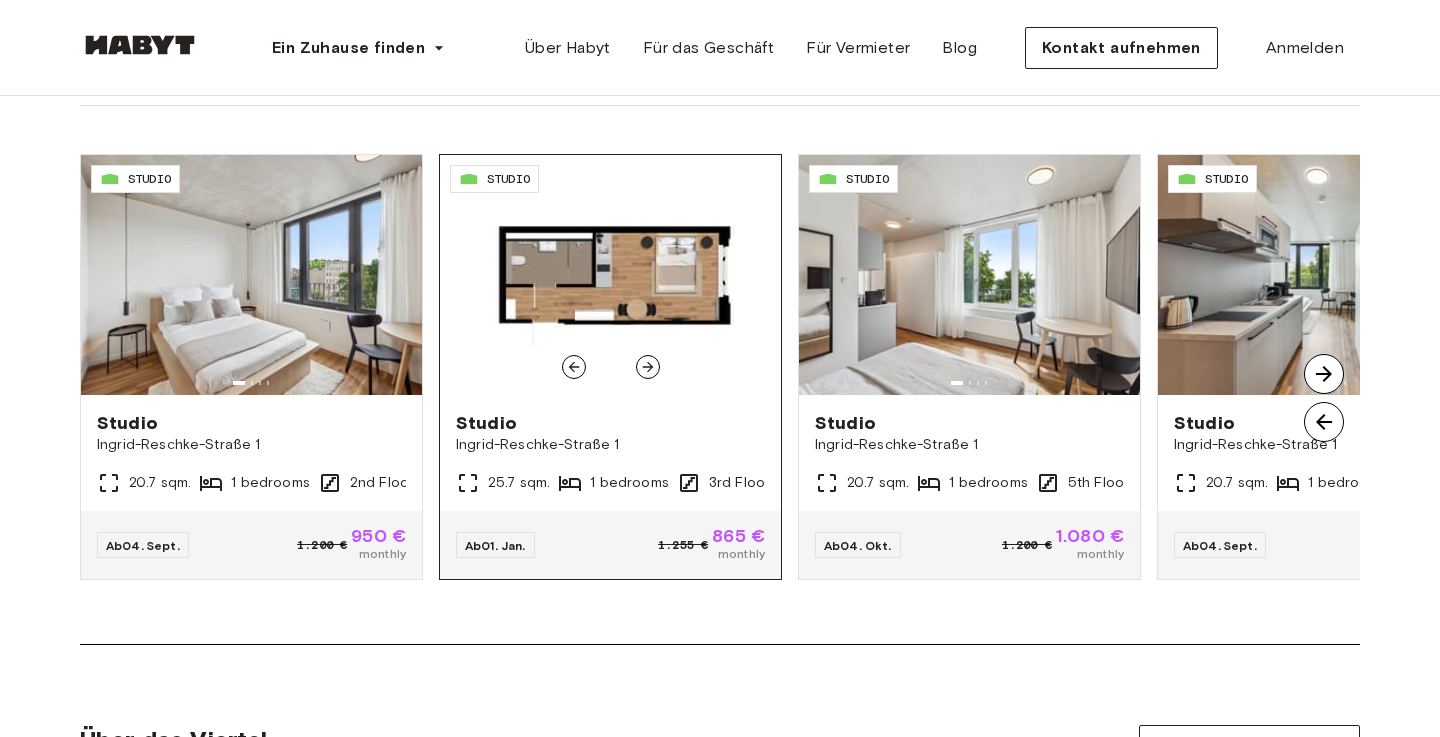 click 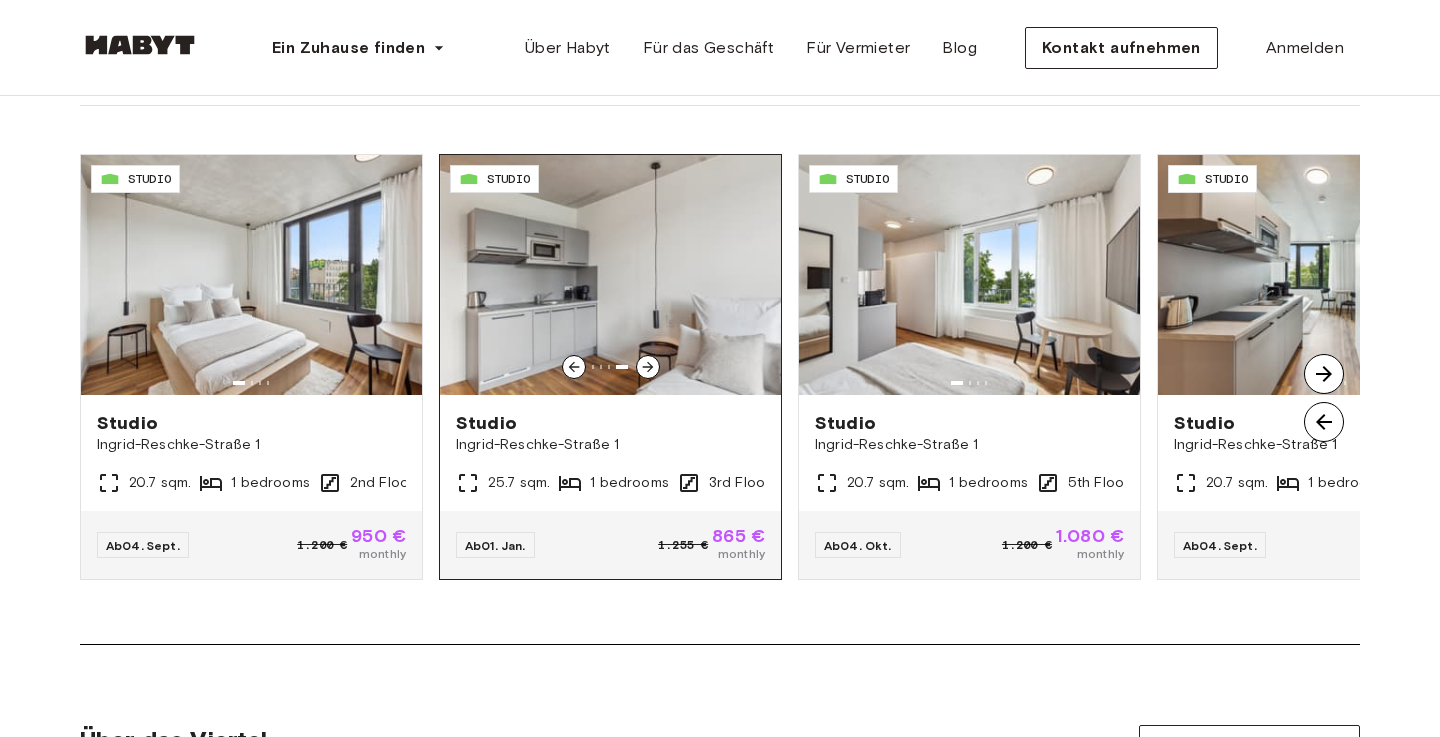 click 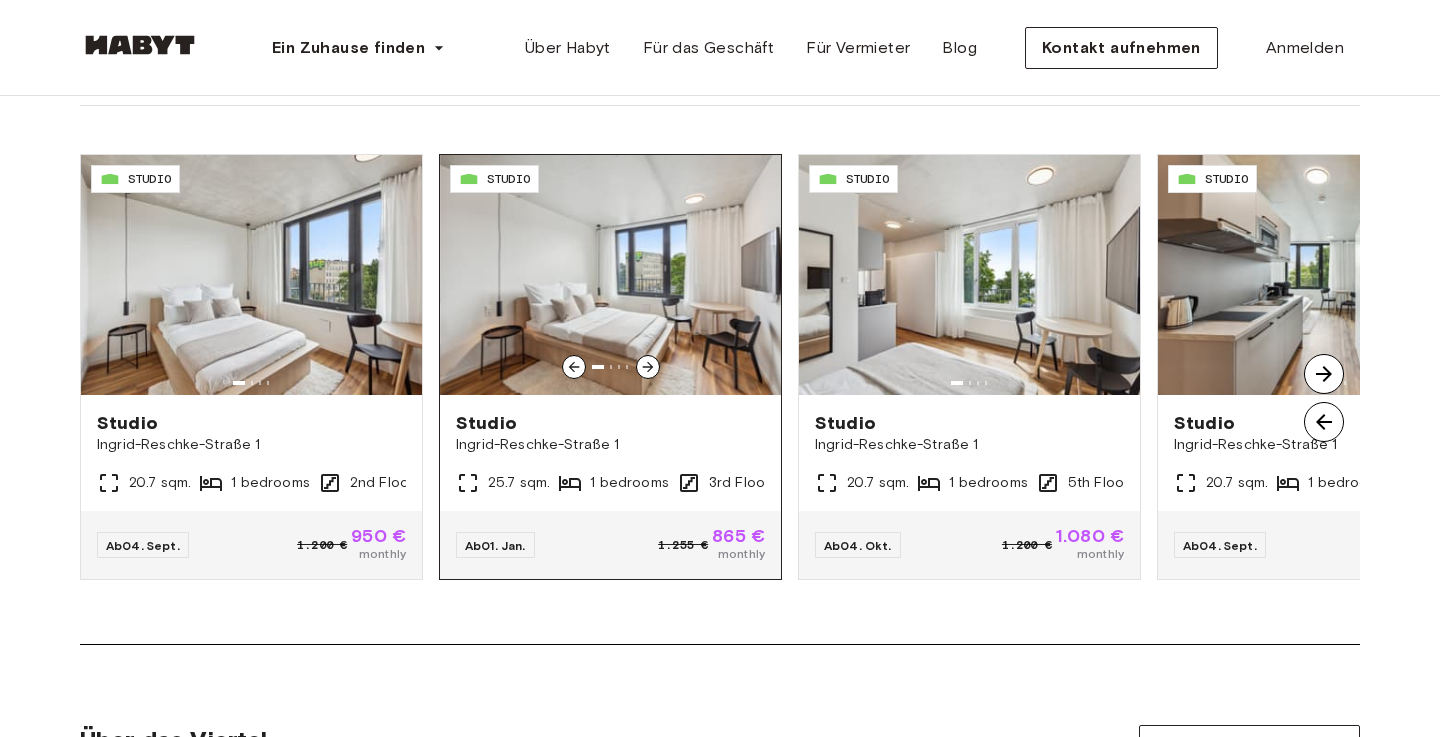 click 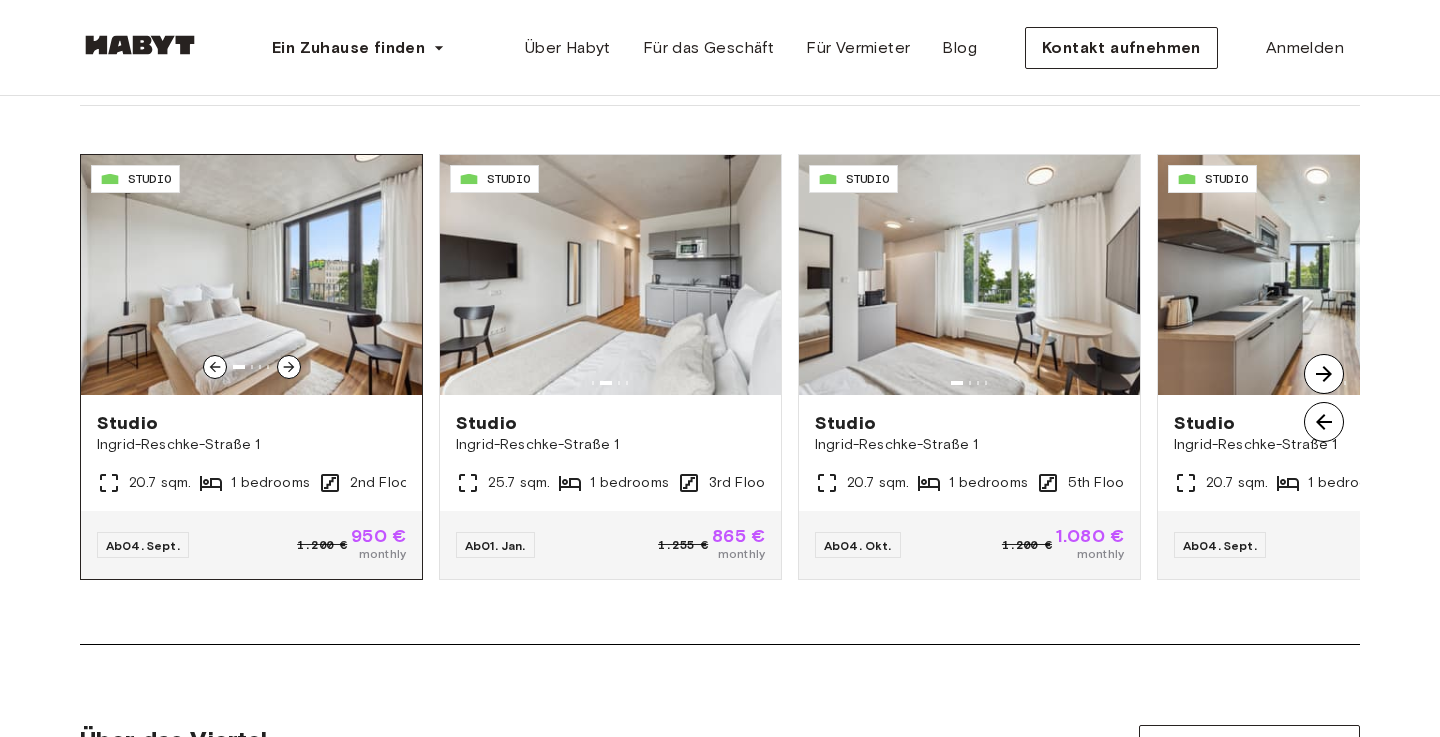 click 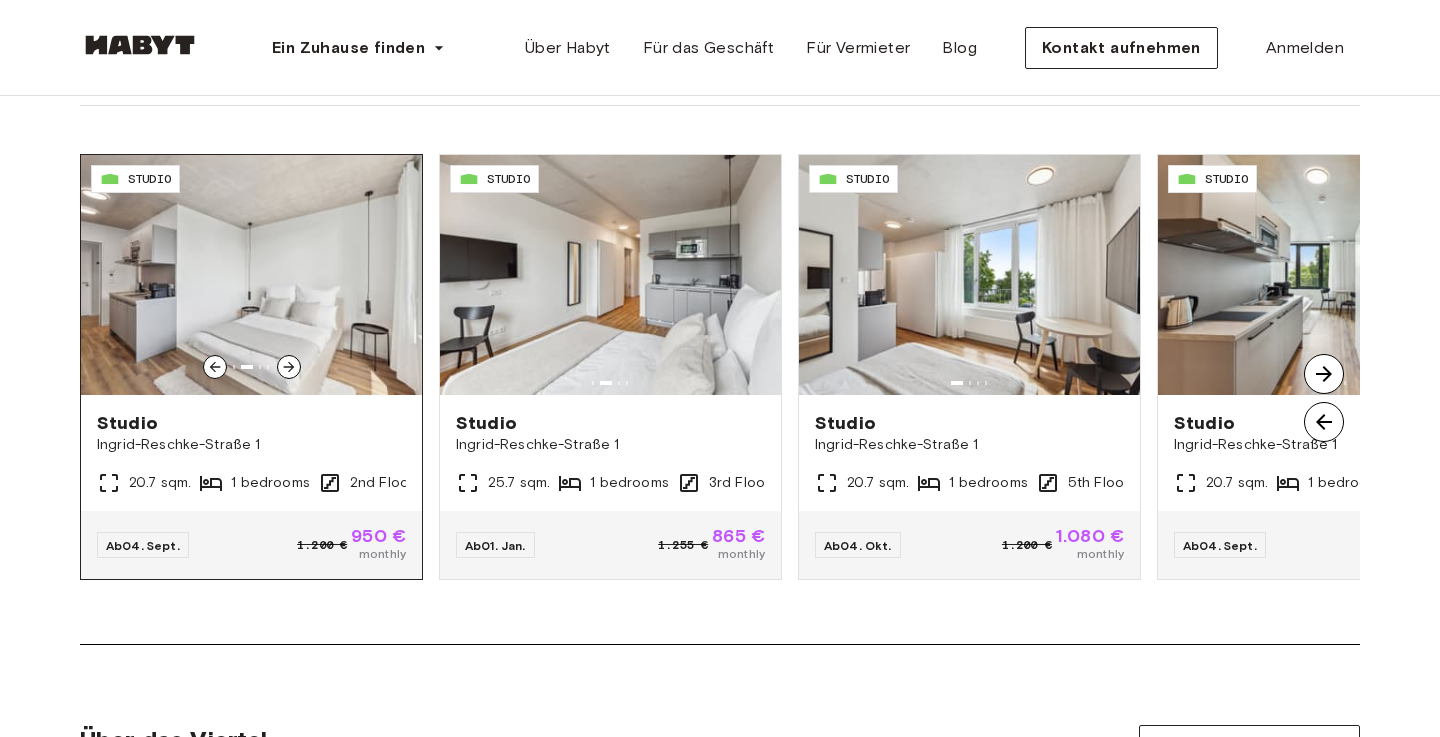 click 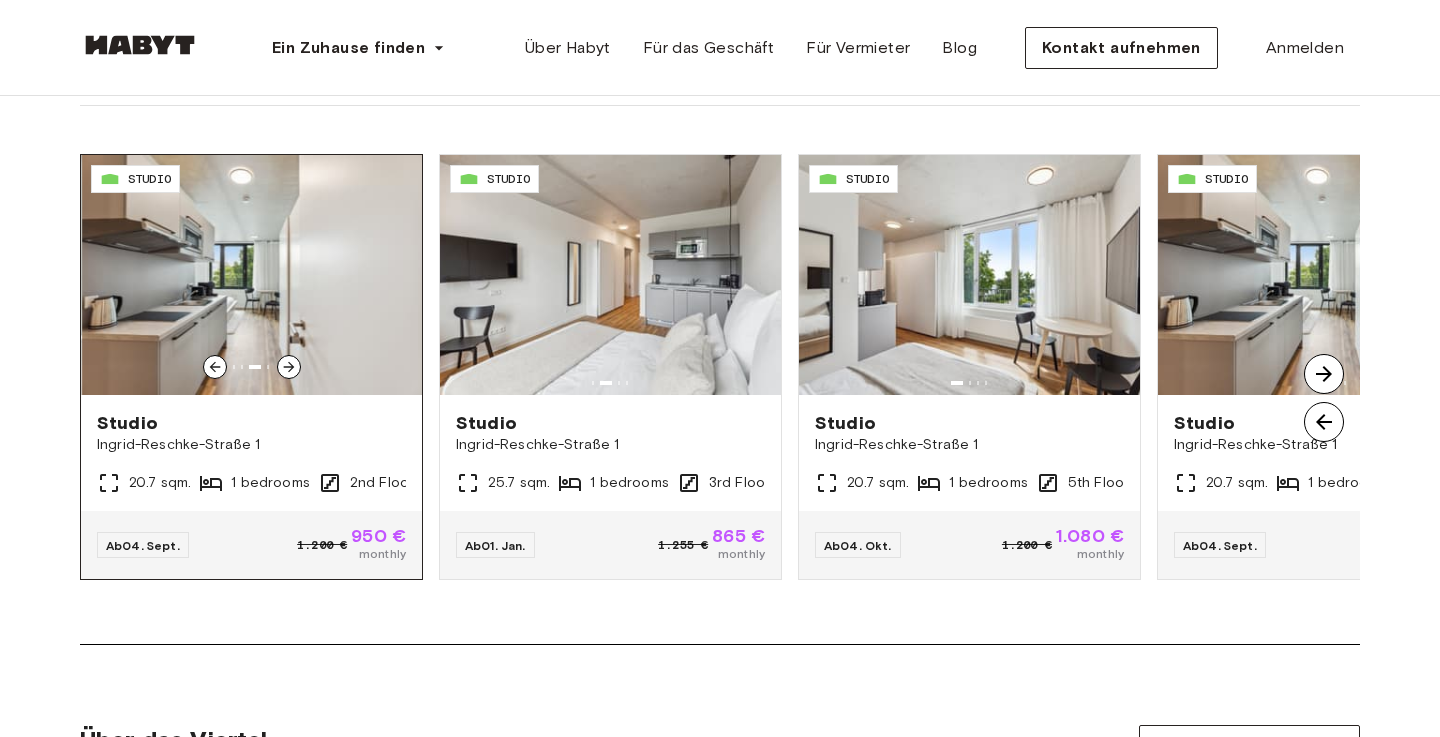 click 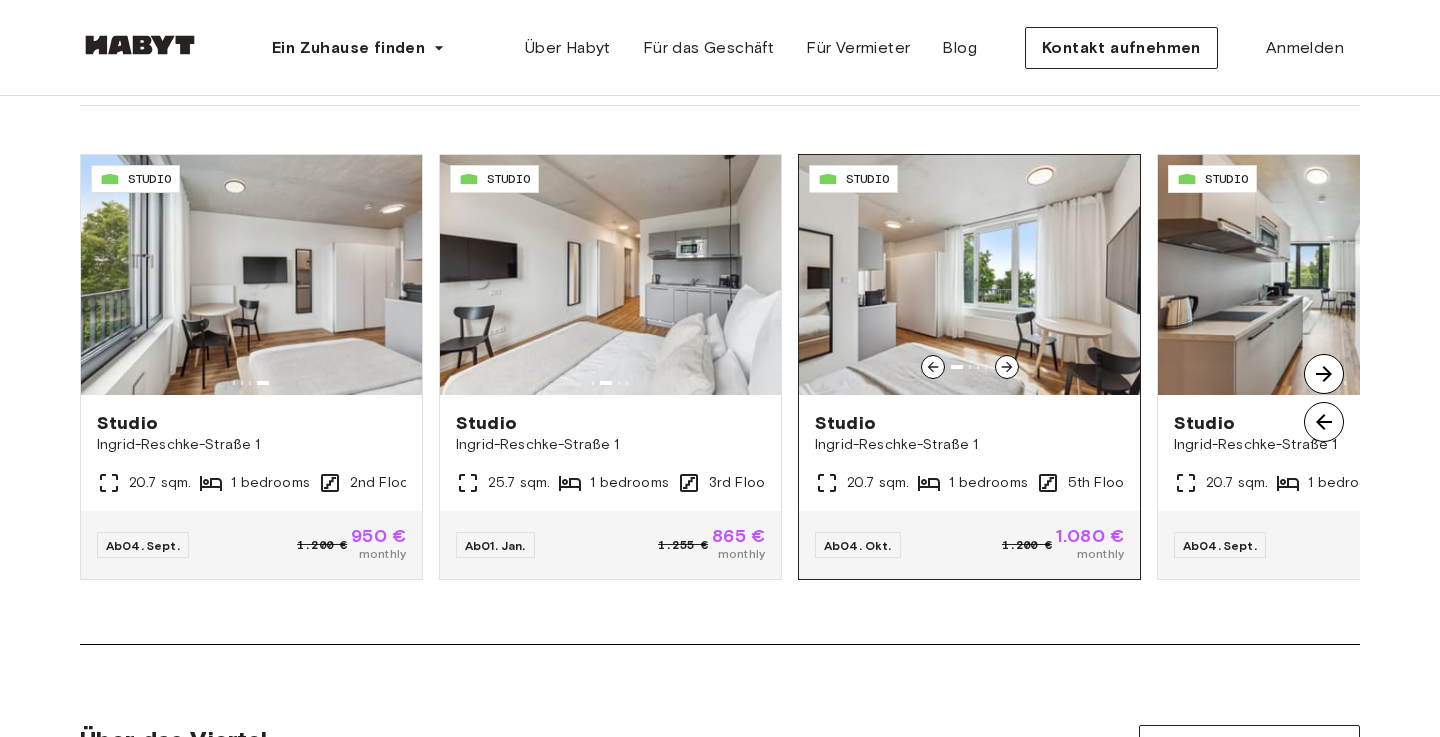 click 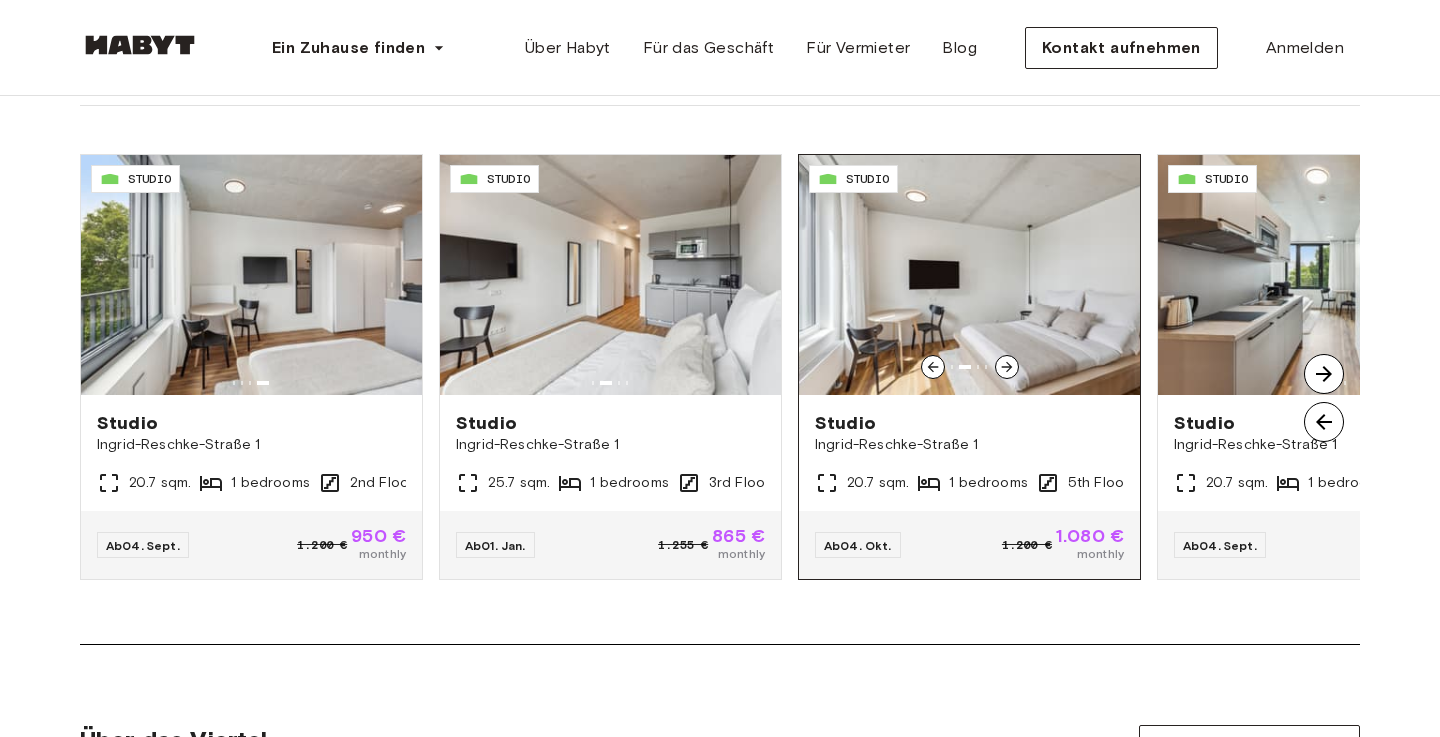 click 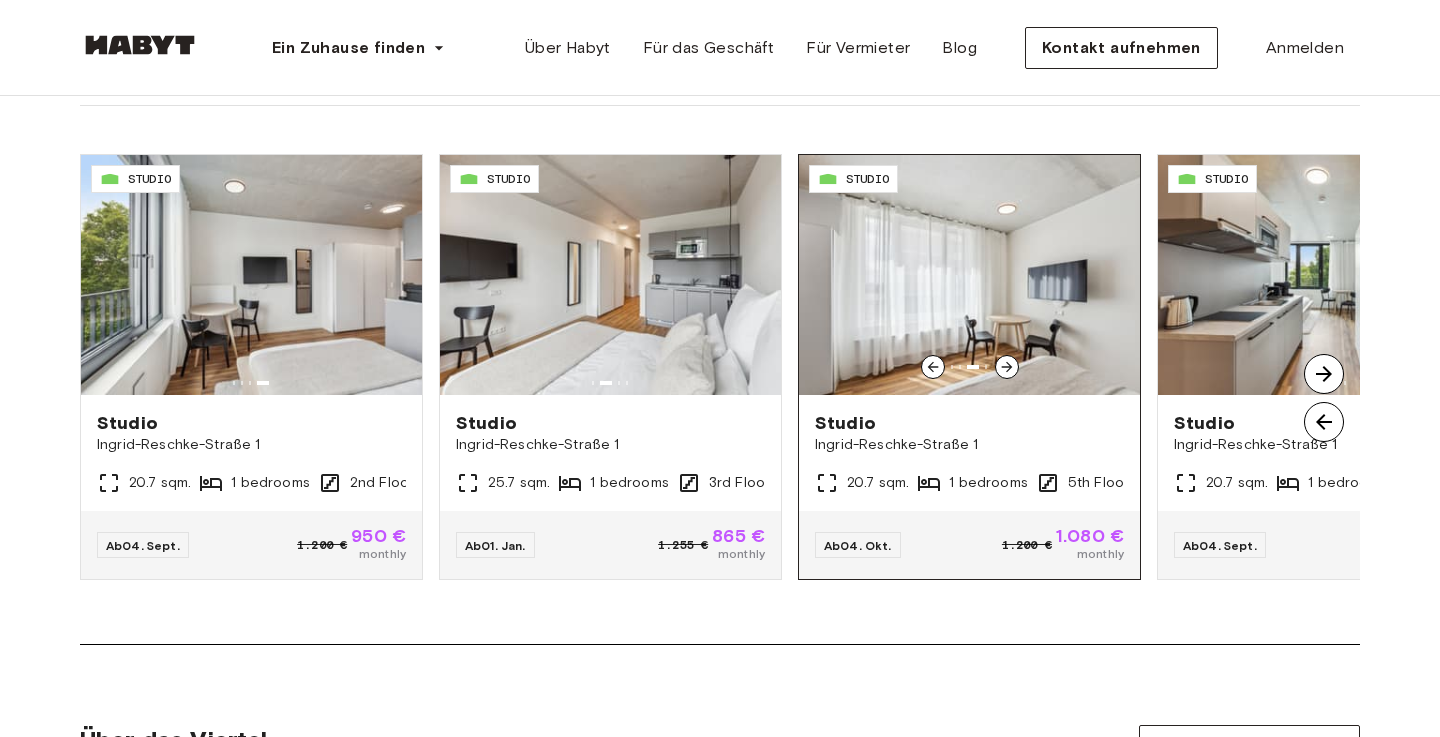 click 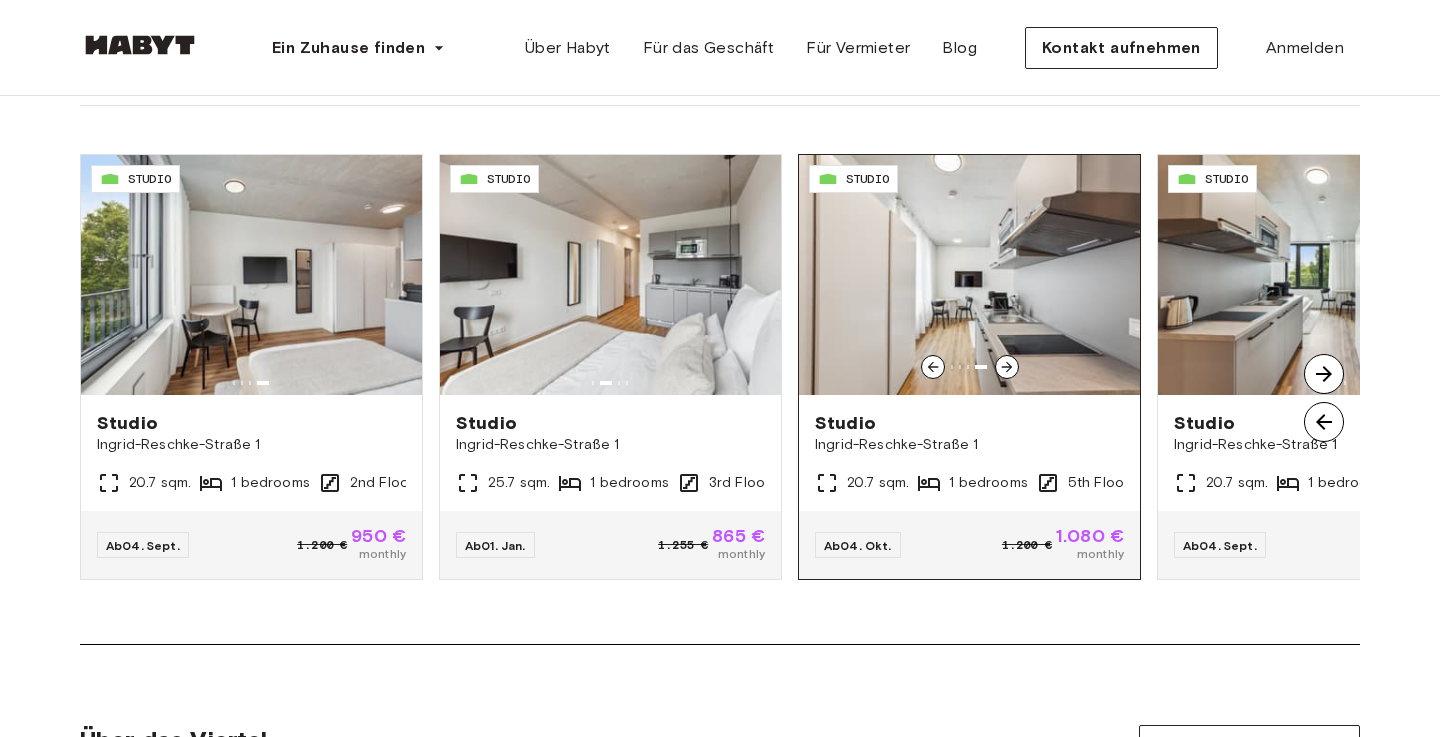 click 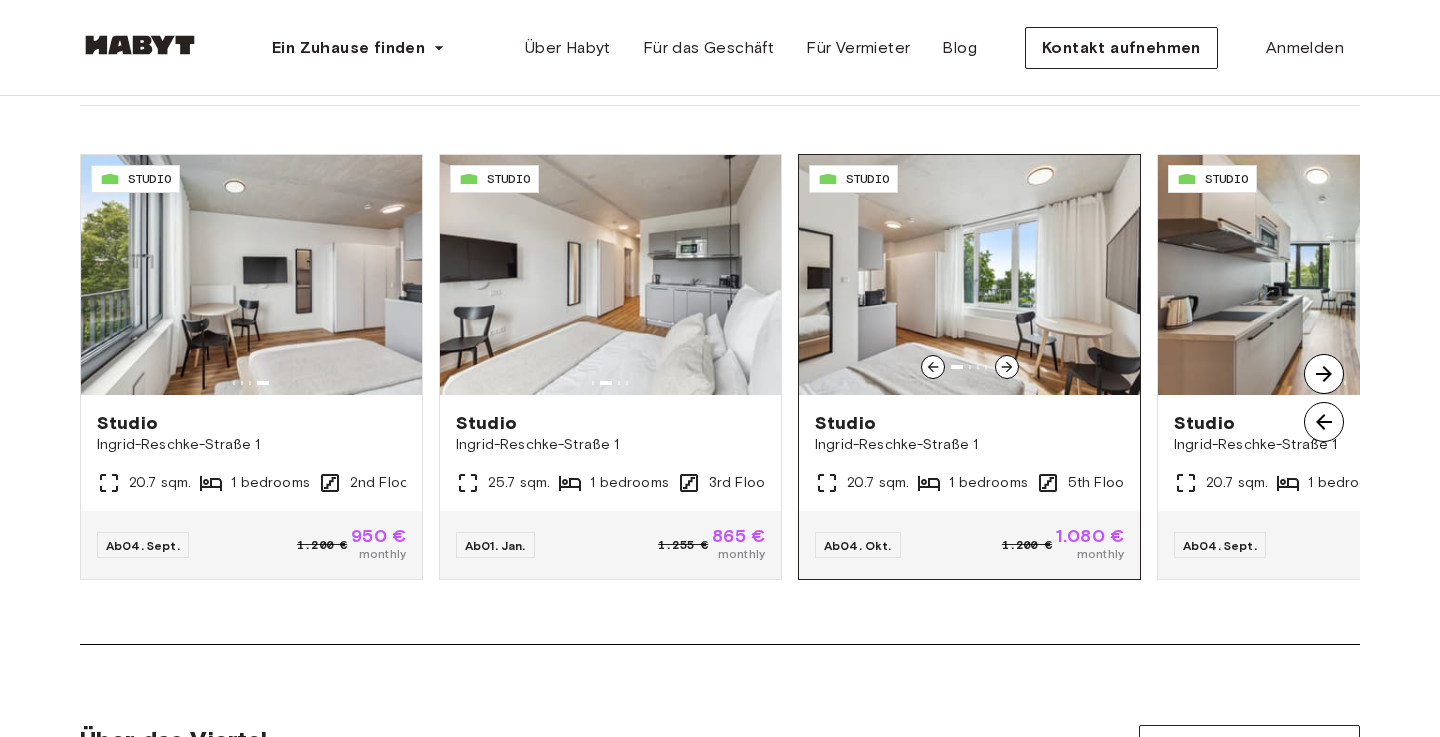 click 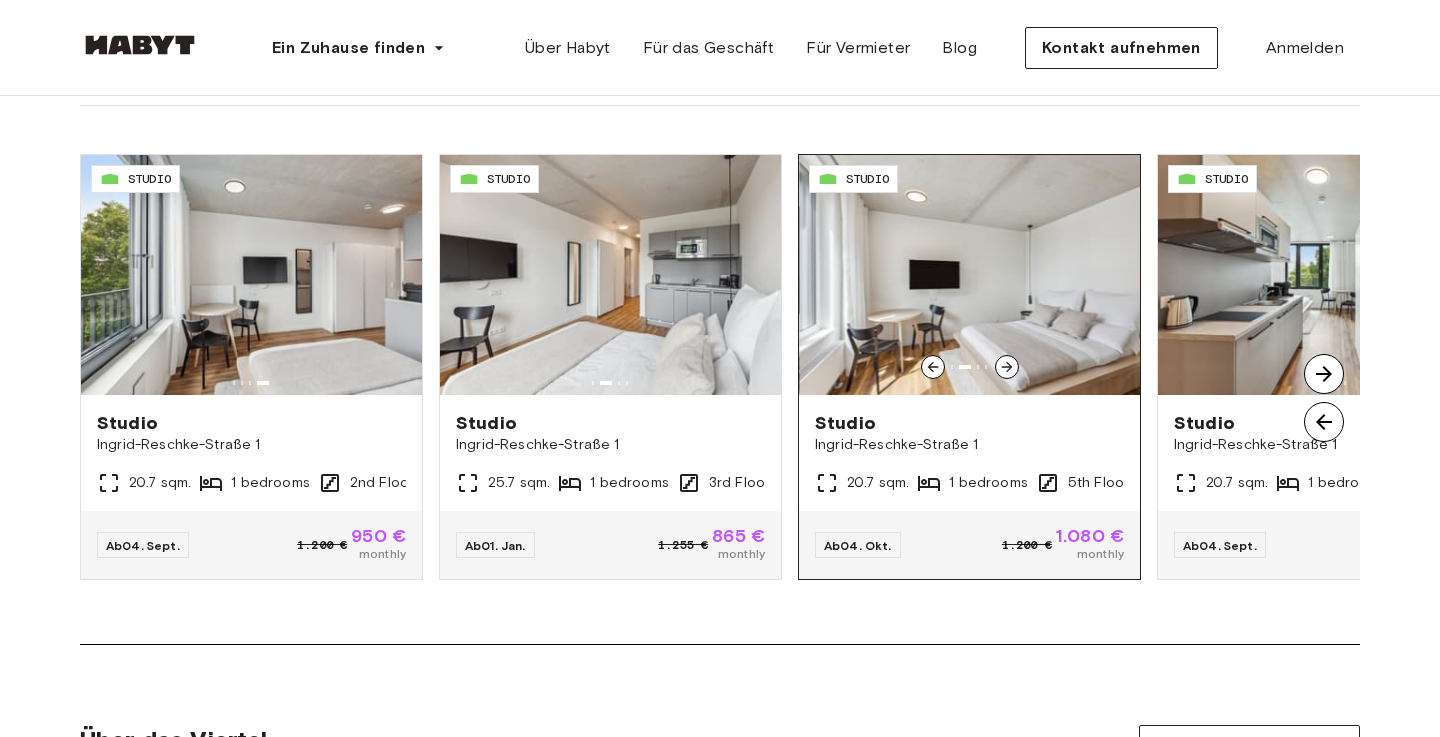 click 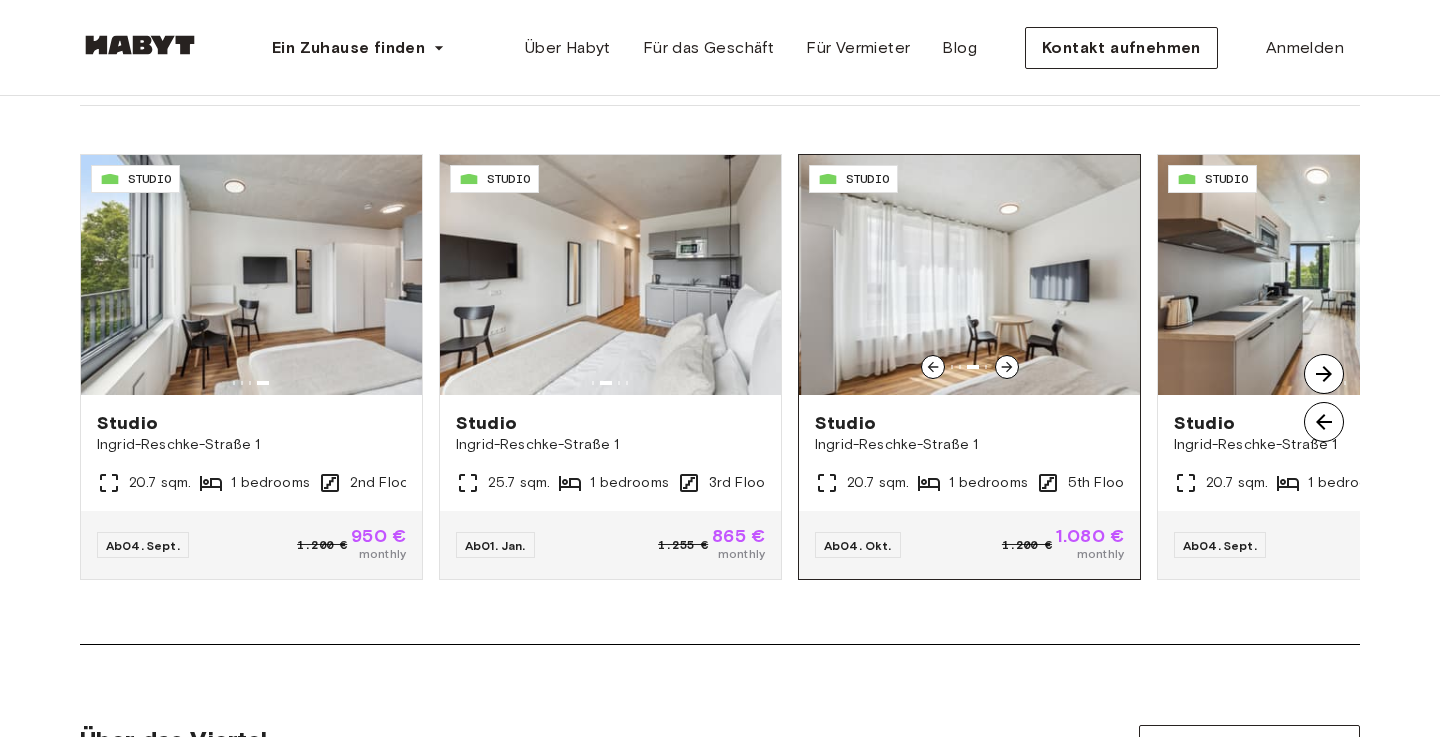 click 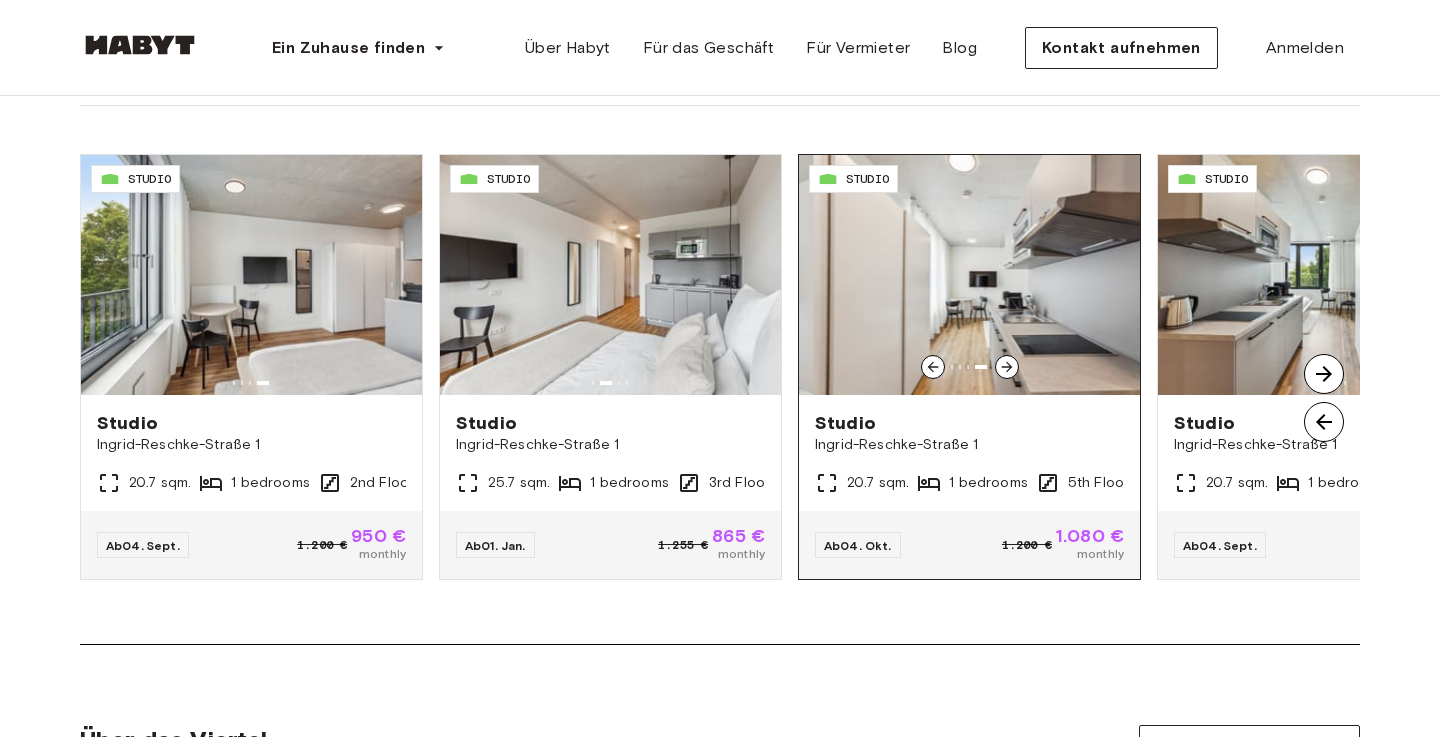 click 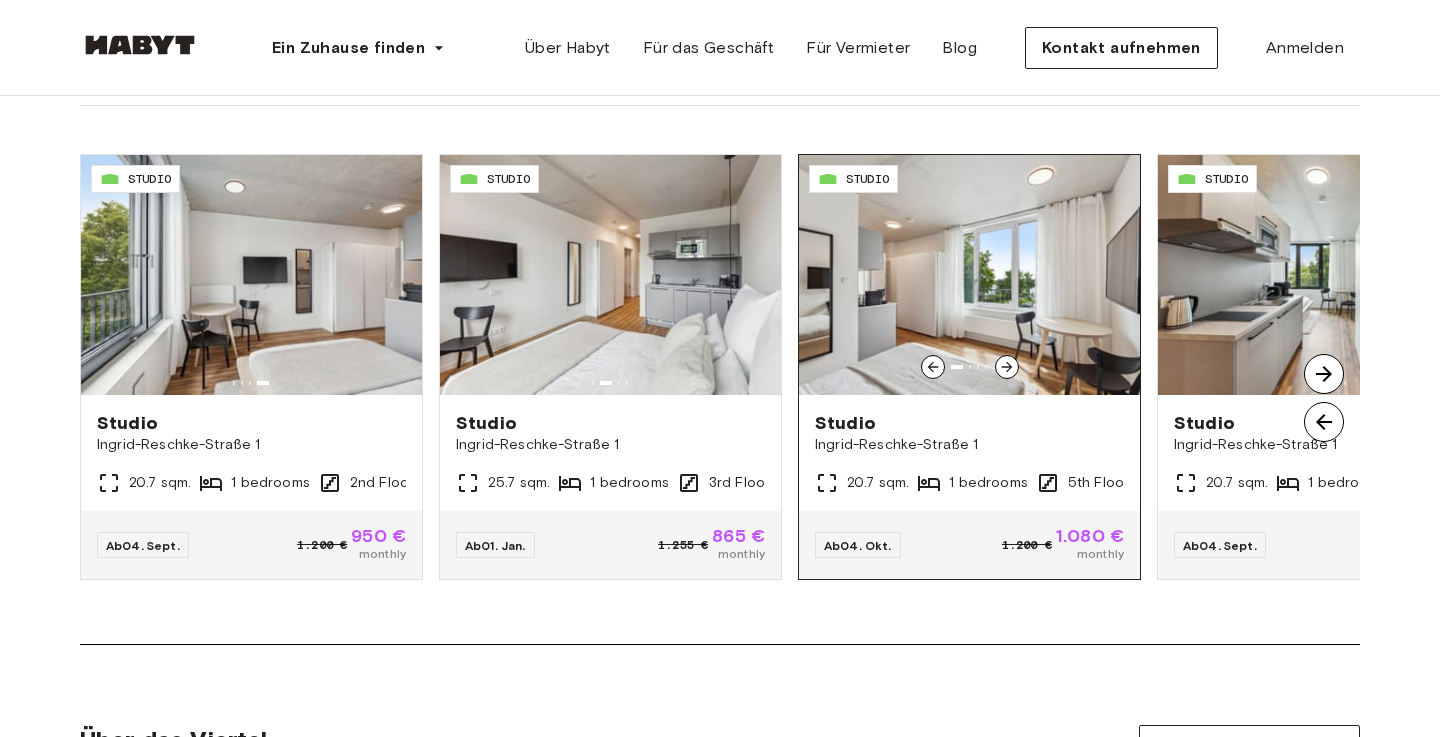 click at bounding box center [933, 367] 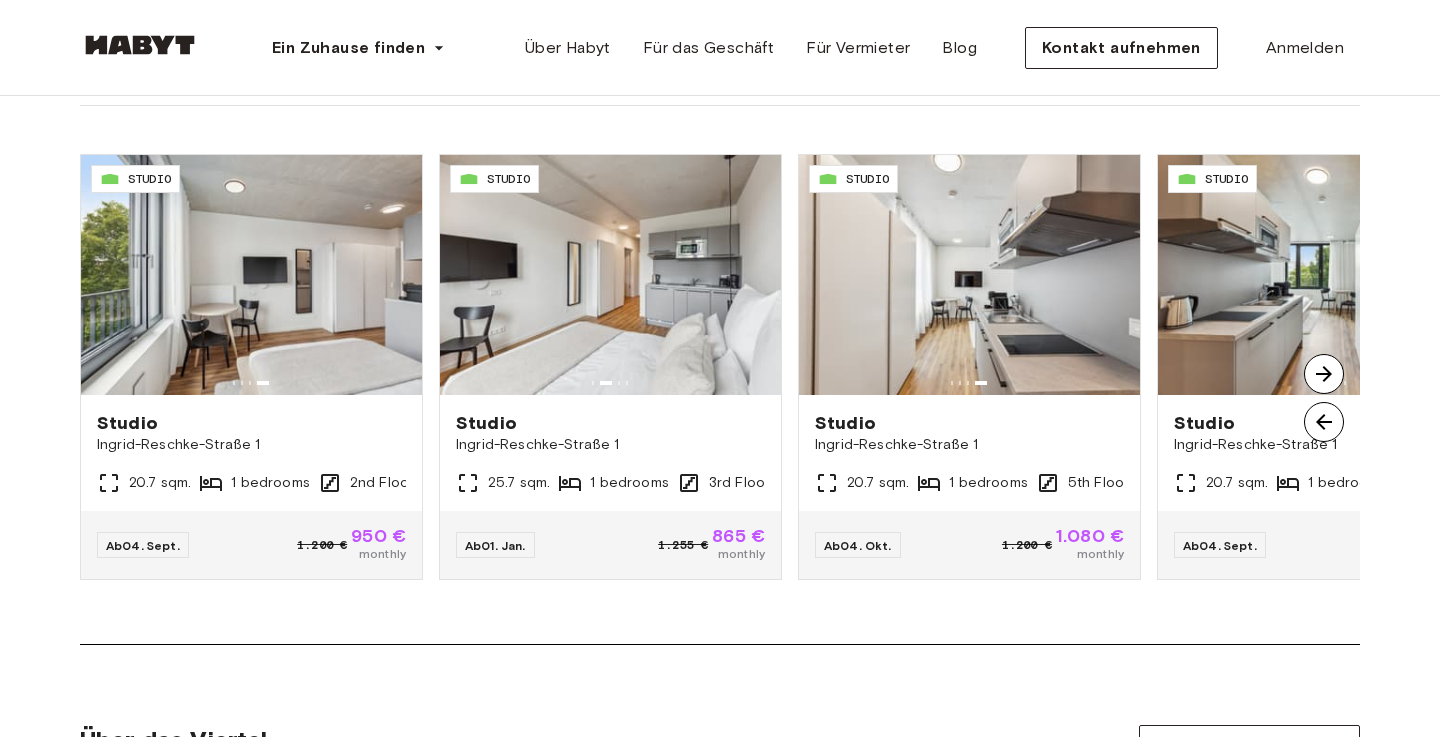 click at bounding box center [1324, 374] 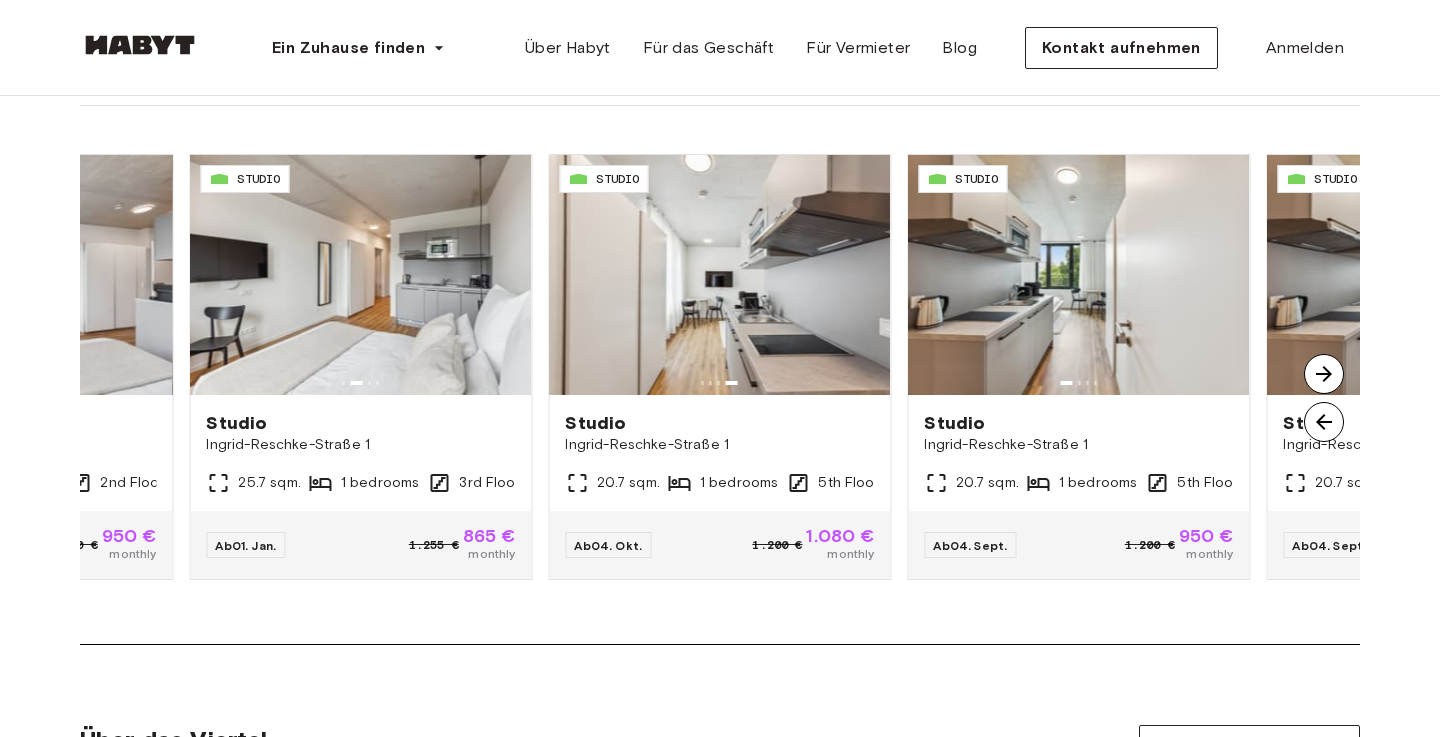 click at bounding box center [1324, 374] 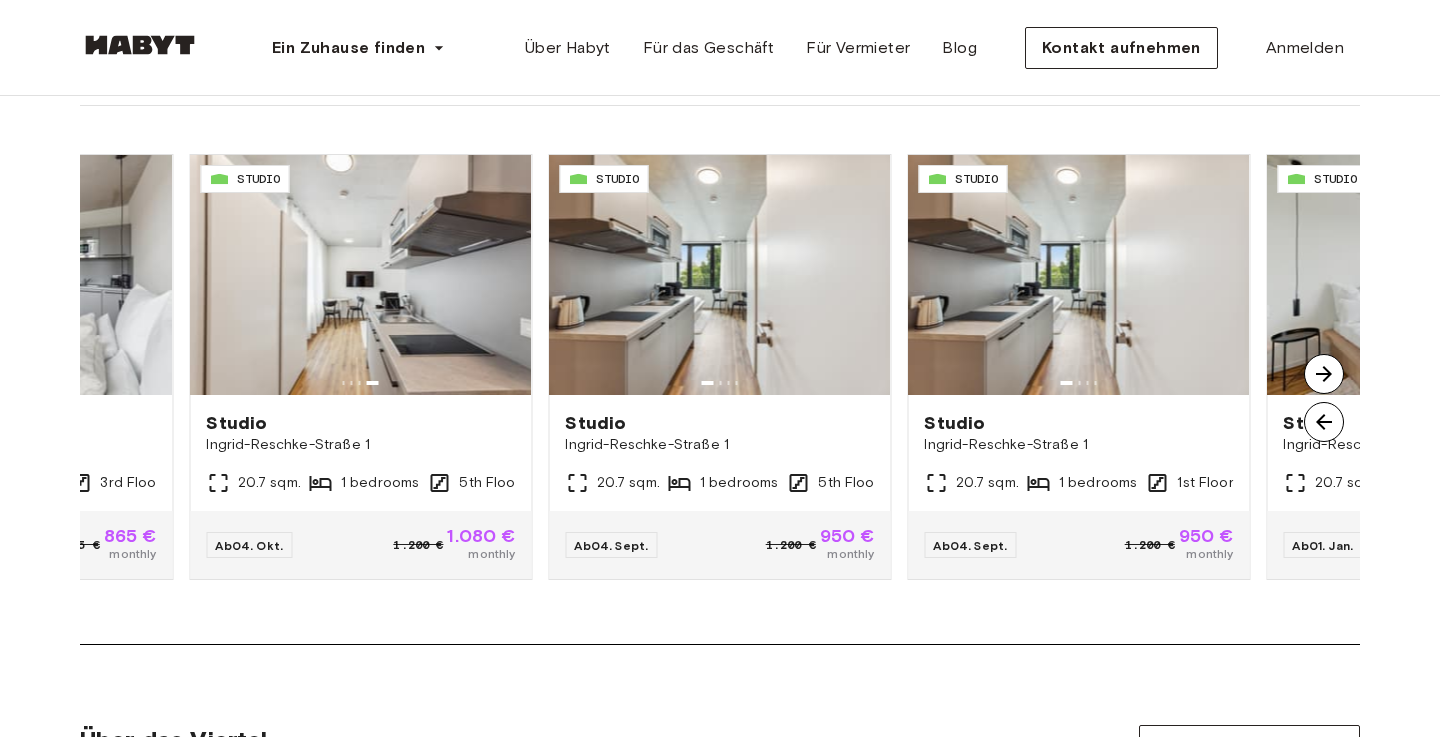 click at bounding box center (1324, 374) 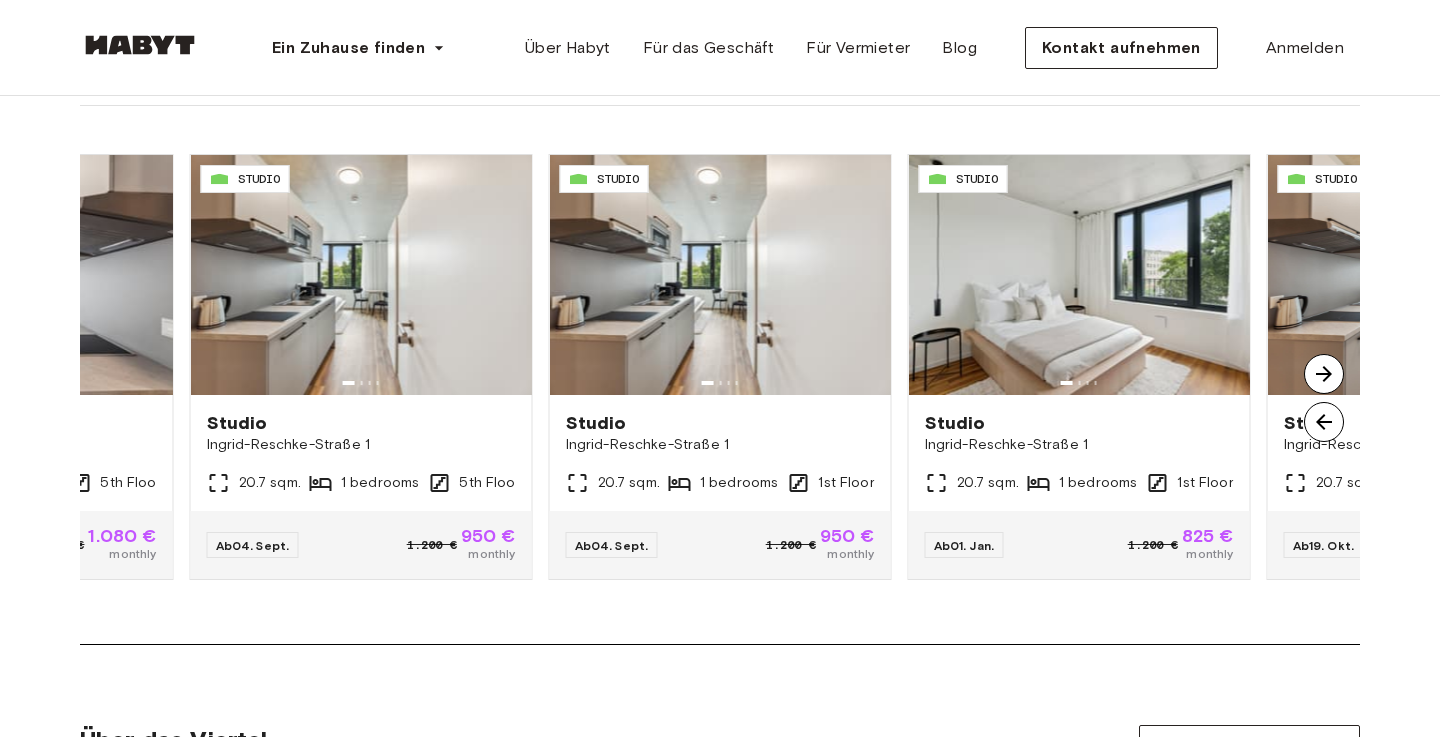 click at bounding box center (1324, 374) 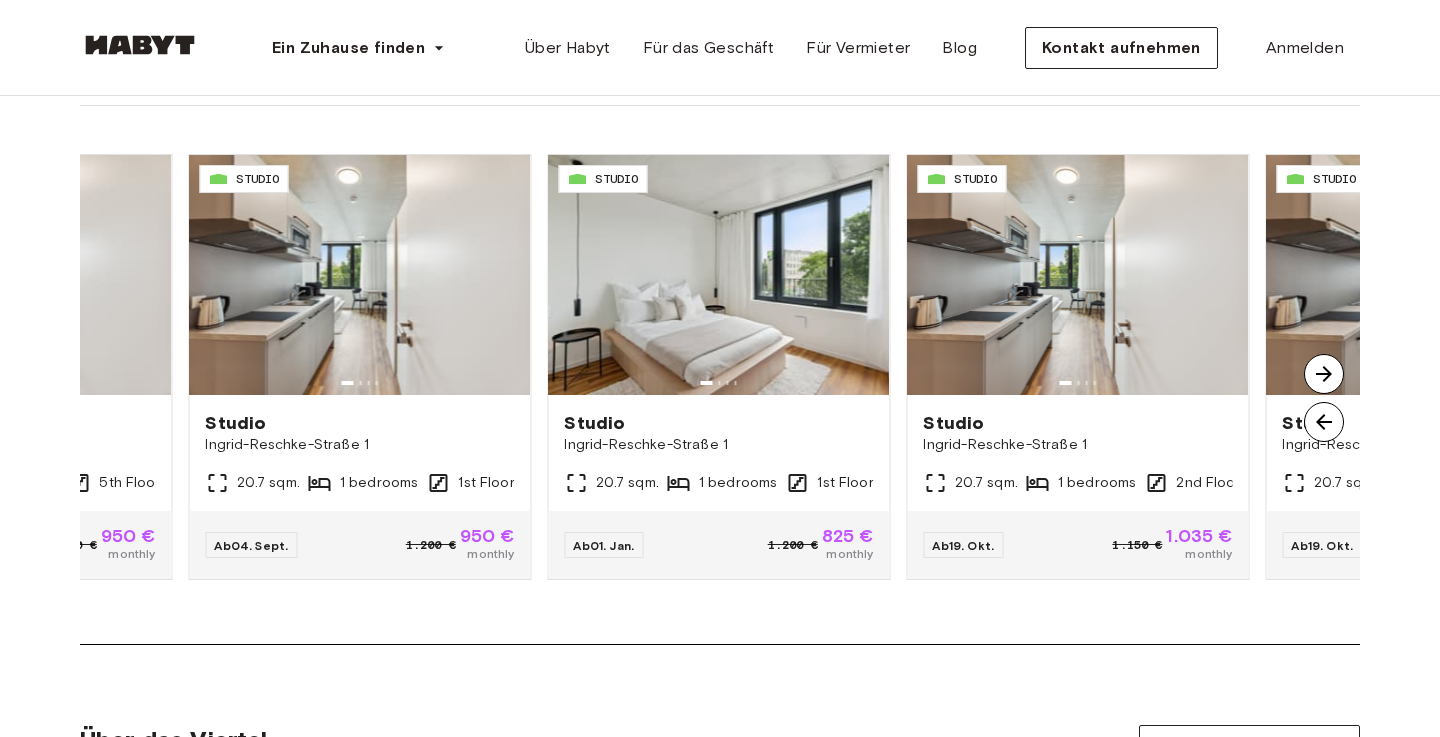 click at bounding box center (1324, 374) 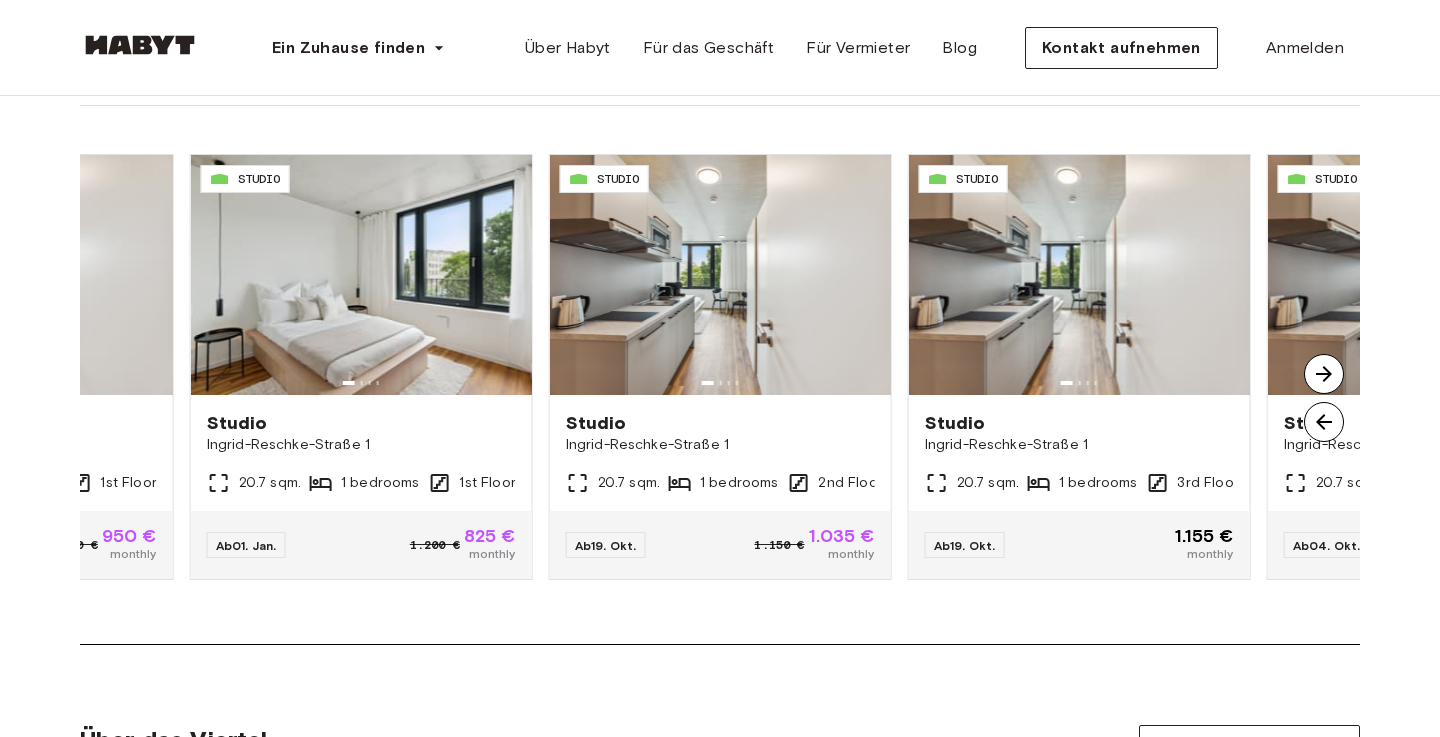 click at bounding box center [1324, 374] 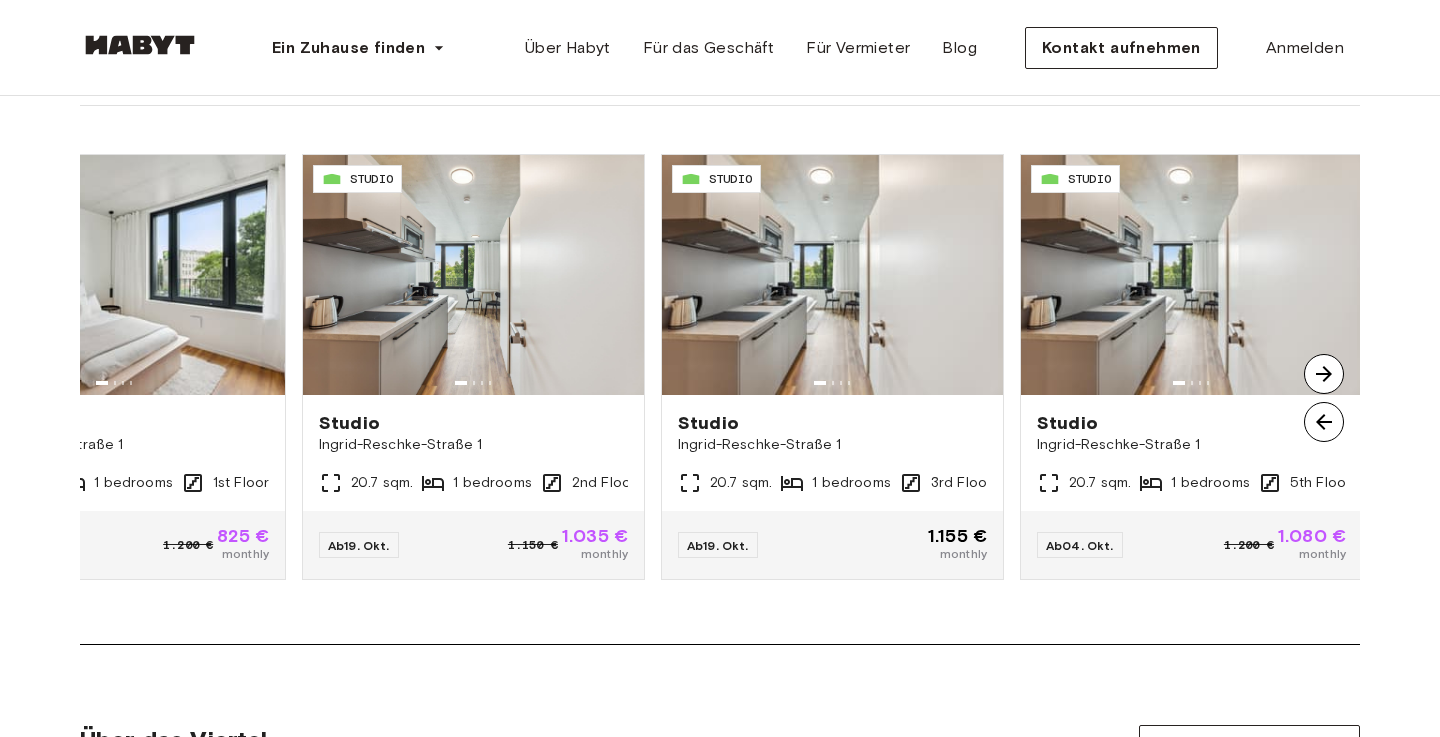 click at bounding box center [1324, 374] 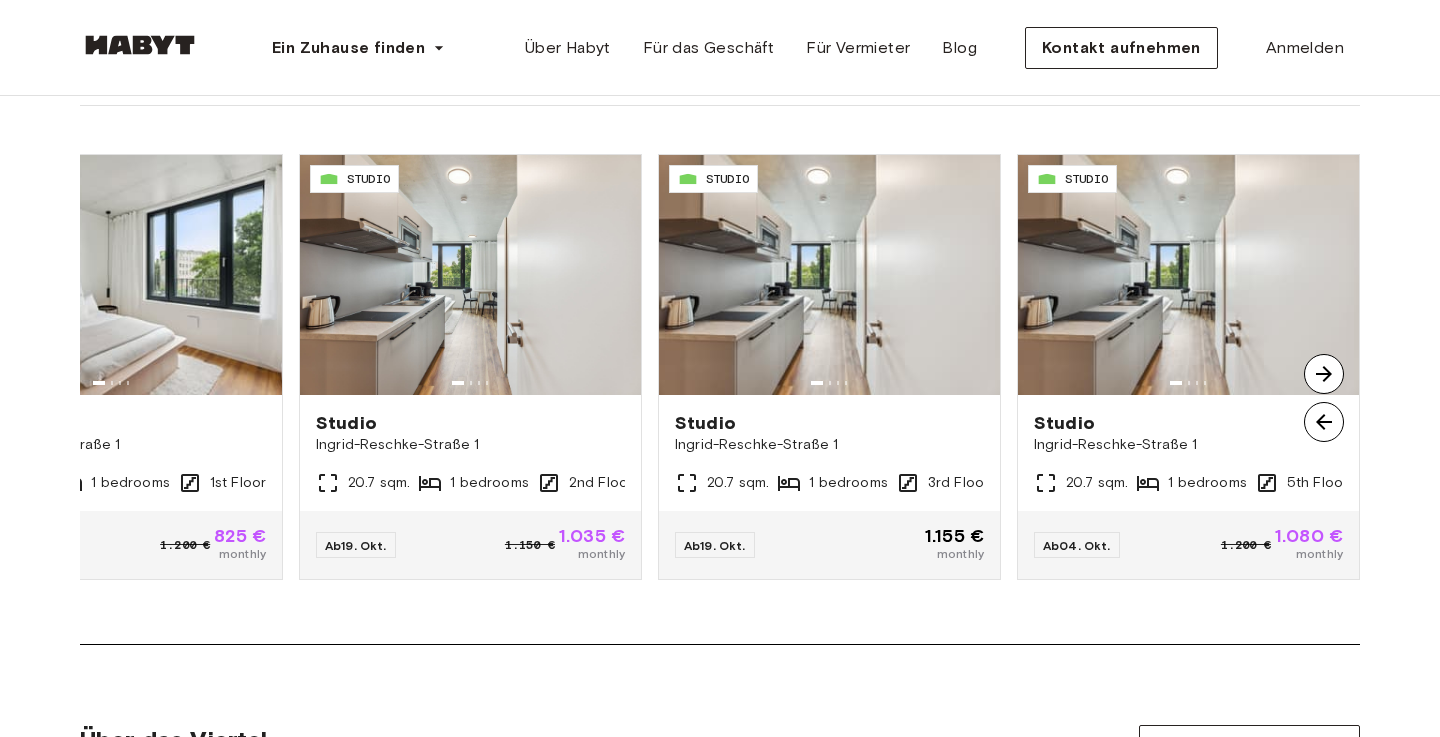 click at bounding box center (1324, 374) 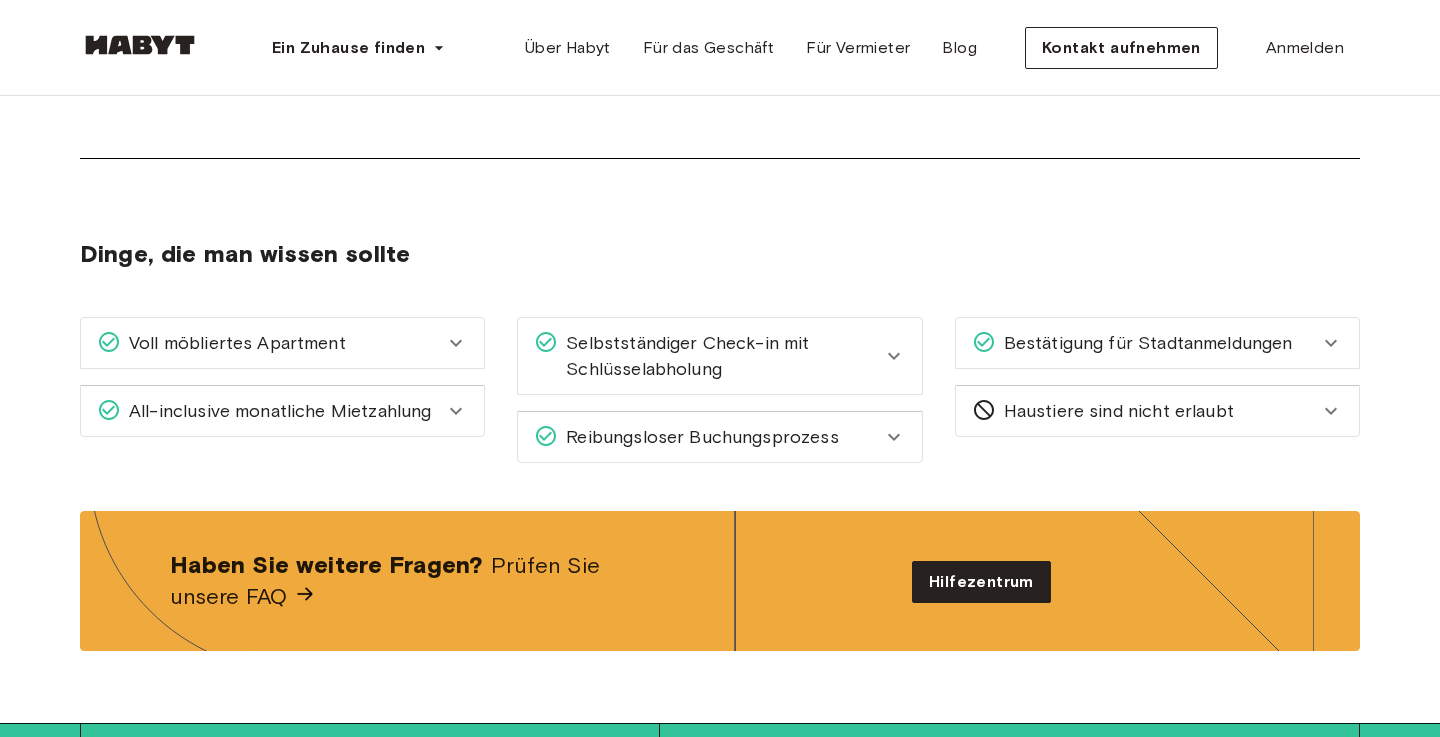 scroll, scrollTop: 3307, scrollLeft: 0, axis: vertical 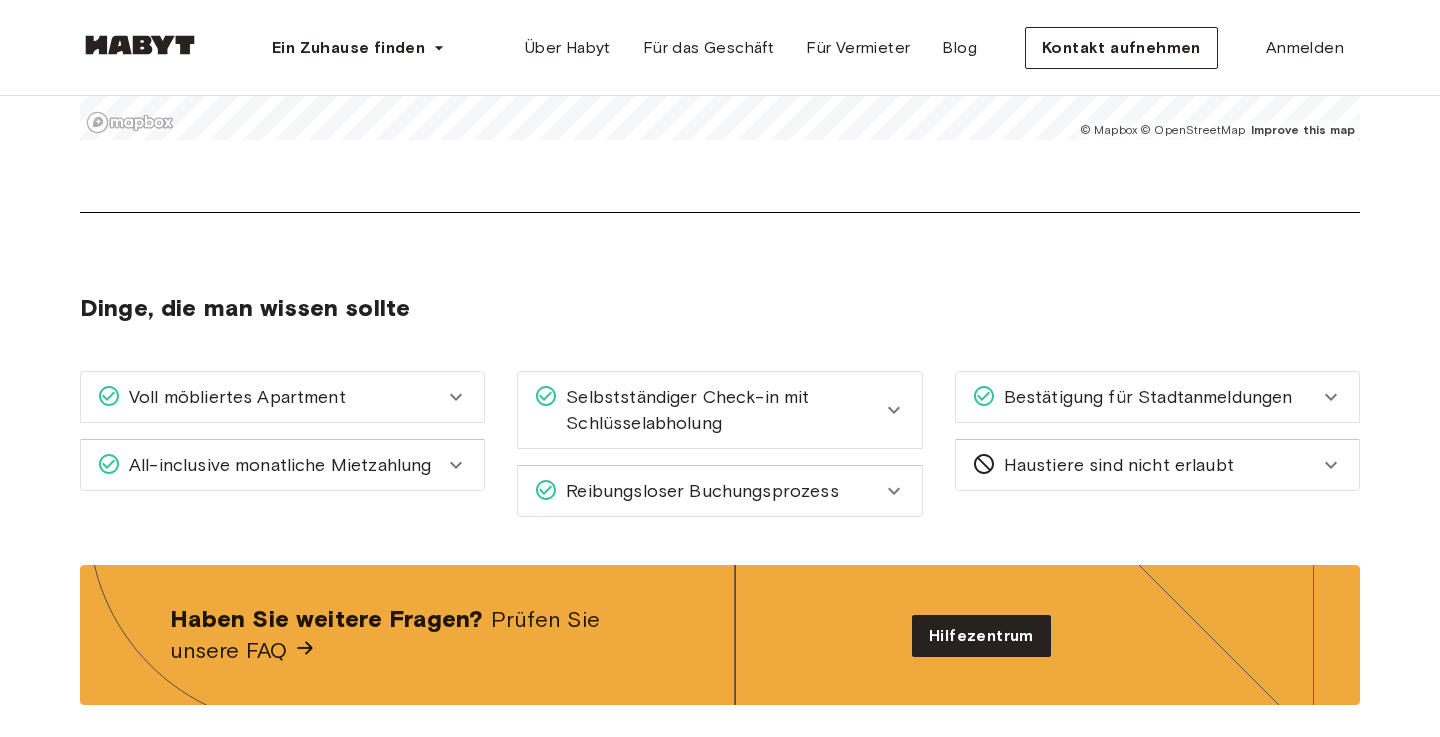 click on "Voll möbliertes Apartment" at bounding box center (233, 397) 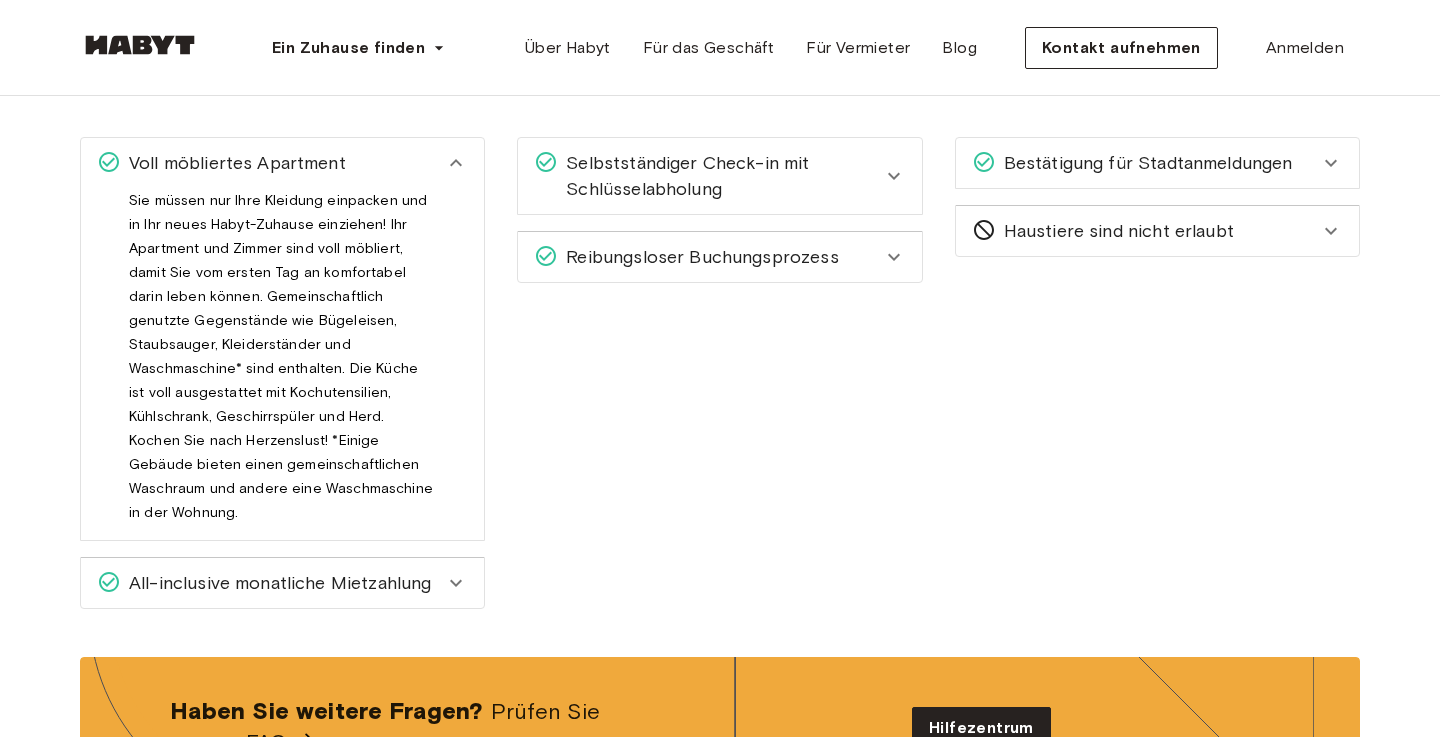 scroll, scrollTop: 3535, scrollLeft: 0, axis: vertical 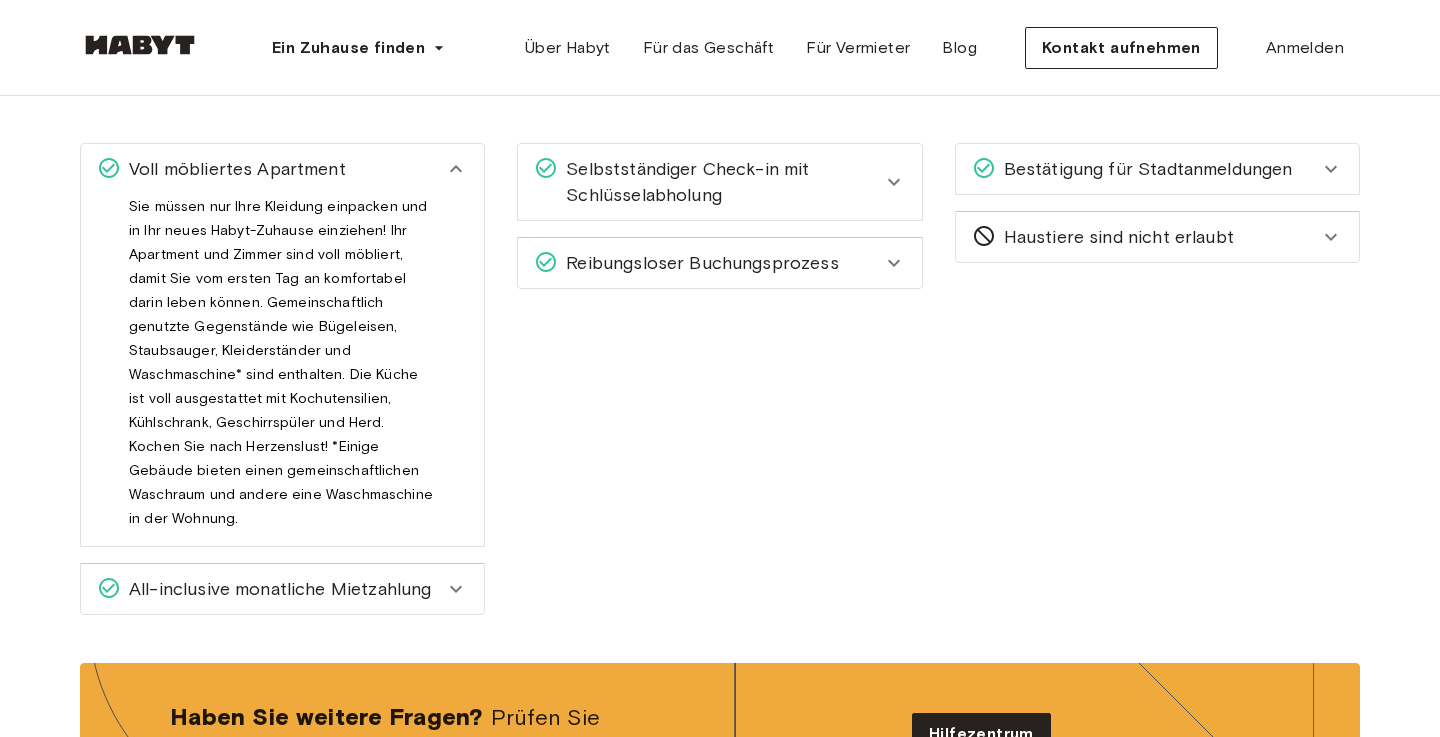 click on "Selbstständiger Check-in mit Schlüsselabholung" at bounding box center (719, 182) 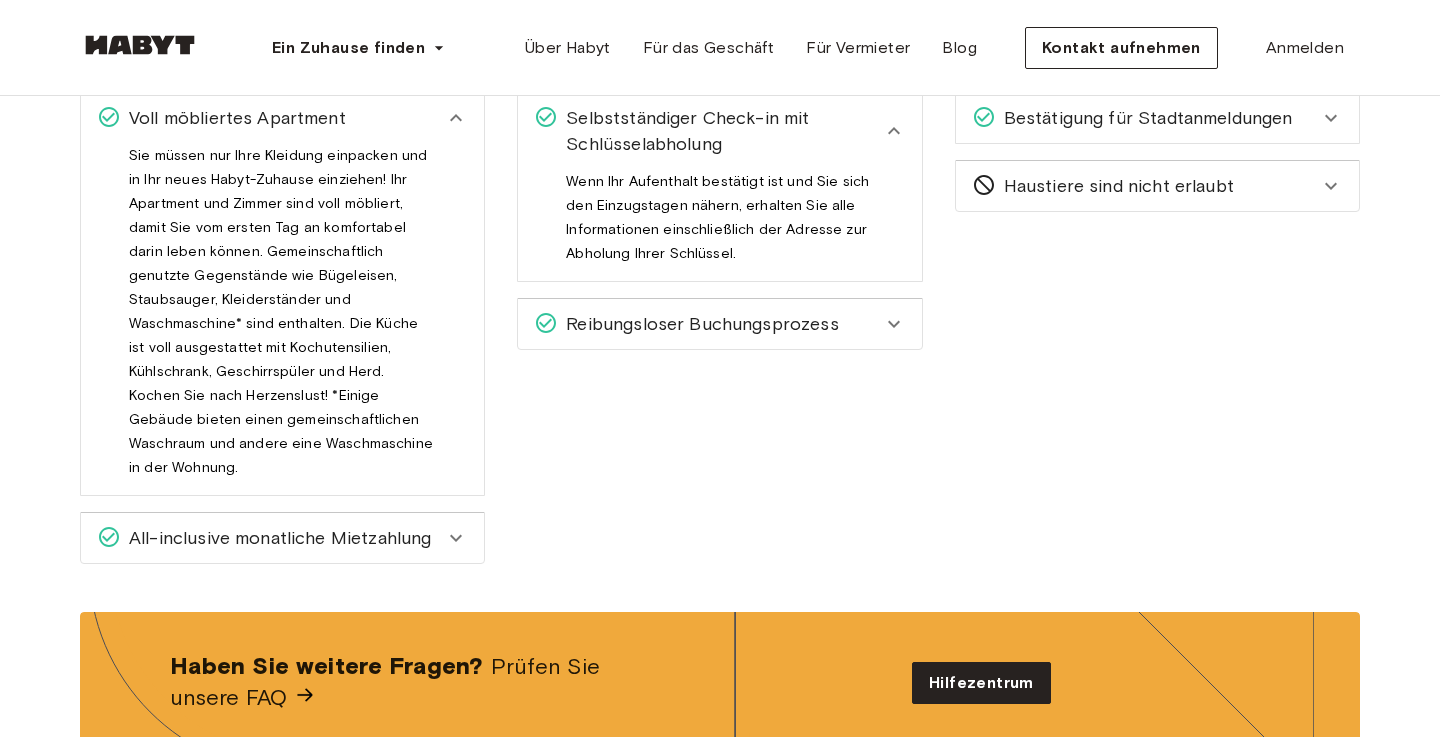 scroll, scrollTop: 3599, scrollLeft: 0, axis: vertical 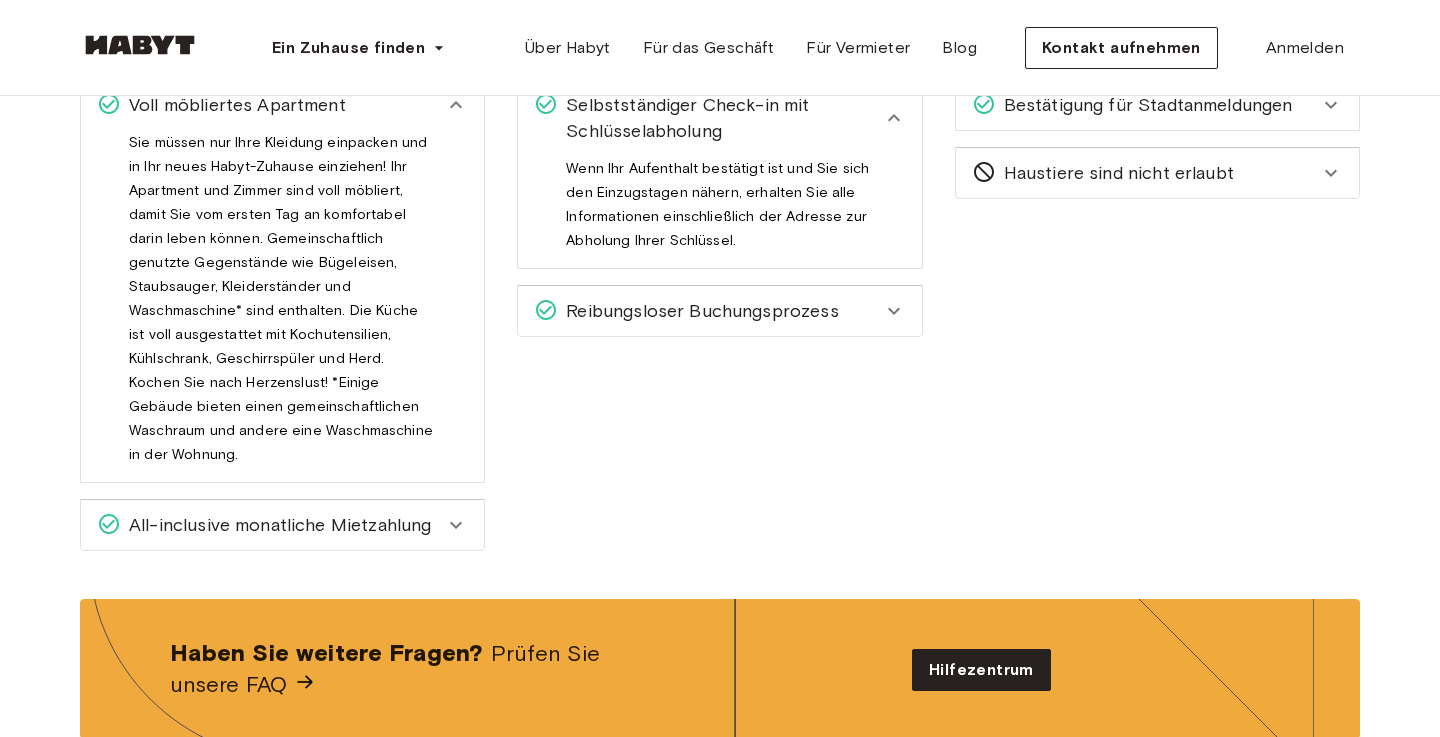 click on "All-inclusive monatliche Mietzahlung" at bounding box center [276, 525] 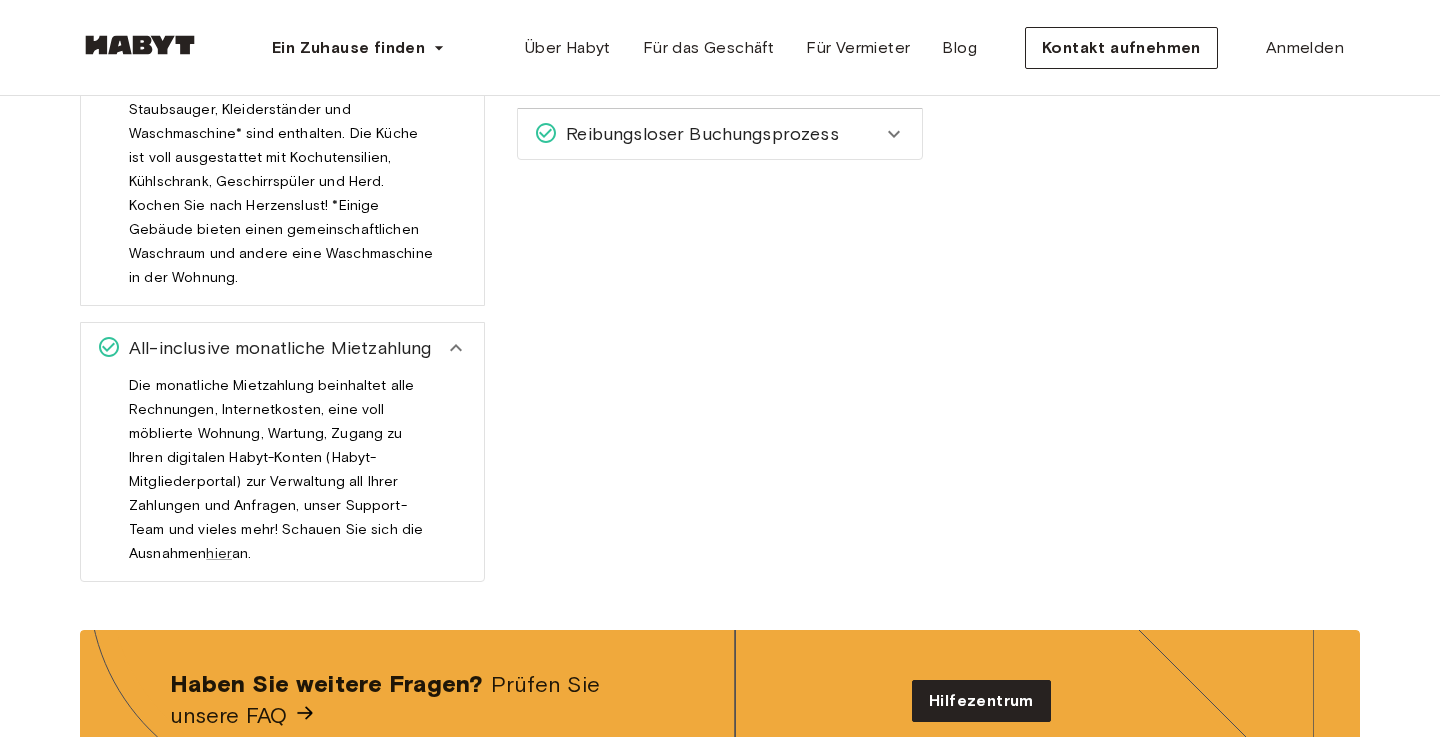 scroll, scrollTop: 3565, scrollLeft: 0, axis: vertical 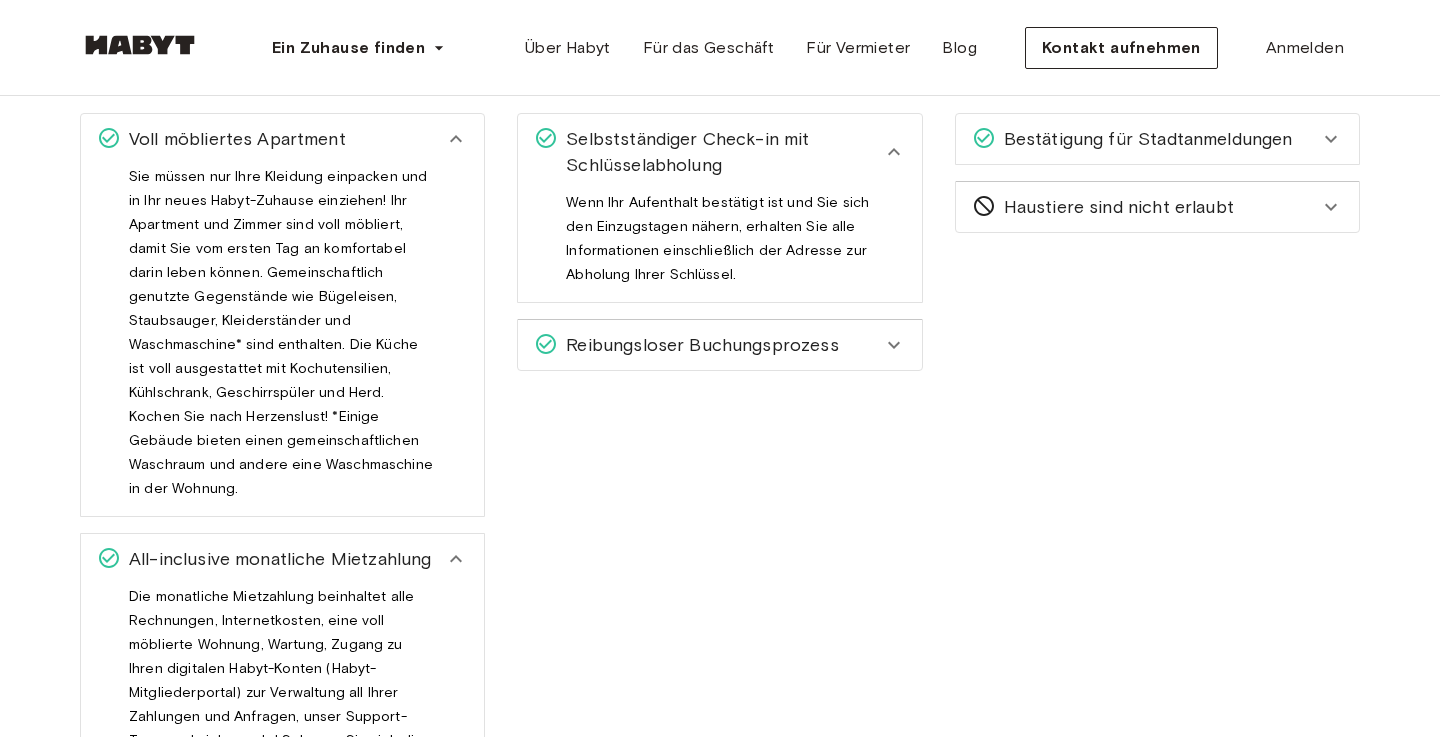 click on "Reibungsloser Buchungsprozess" at bounding box center [719, 345] 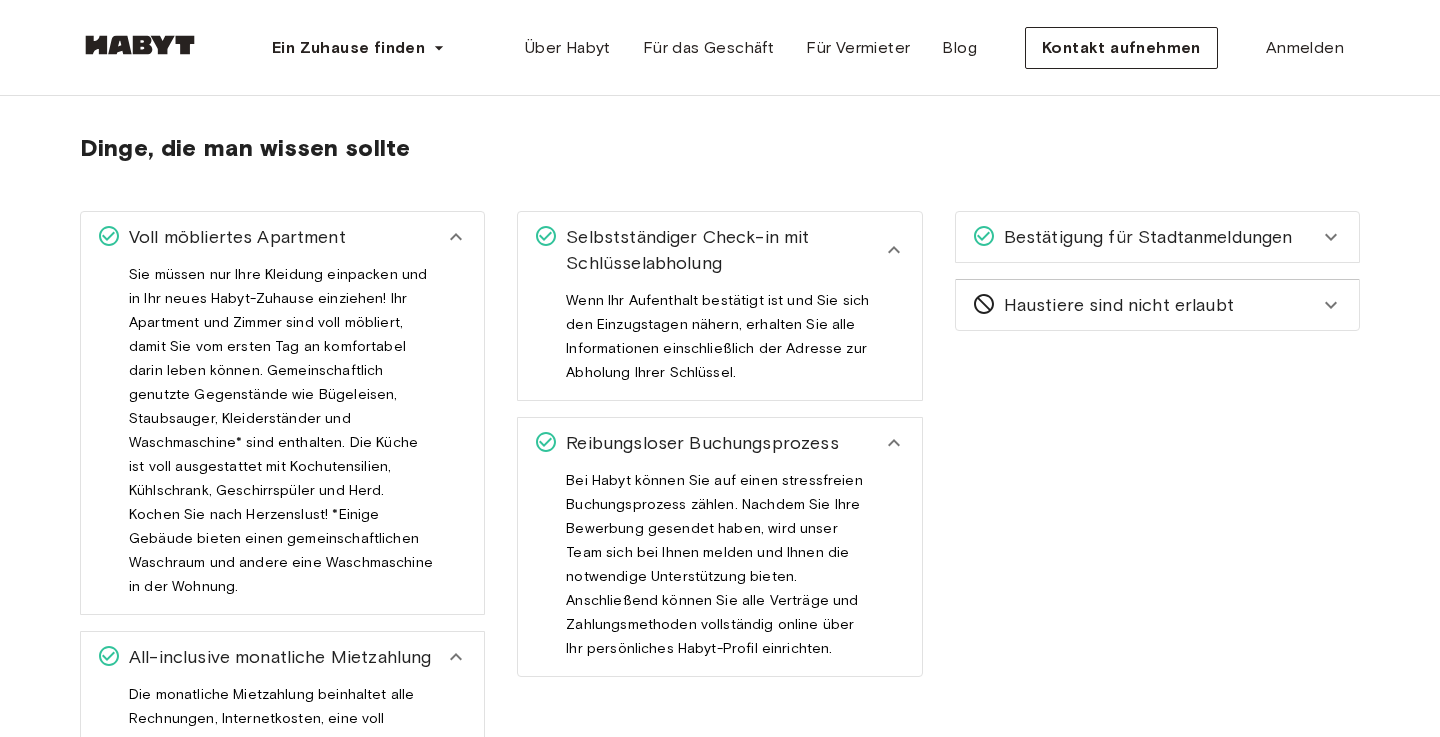 scroll, scrollTop: 3389, scrollLeft: 0, axis: vertical 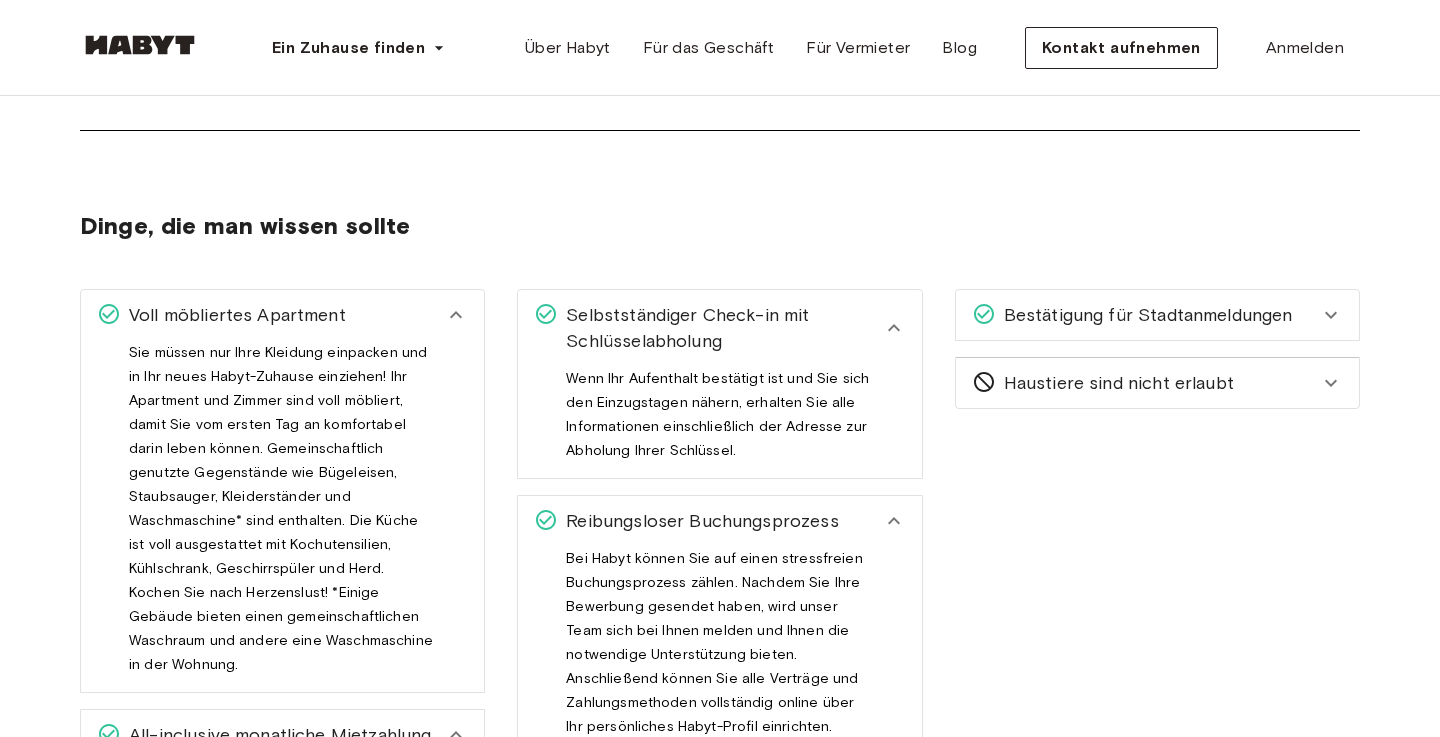 click on "Haustiere sind nicht erlaubt" at bounding box center [1157, 383] 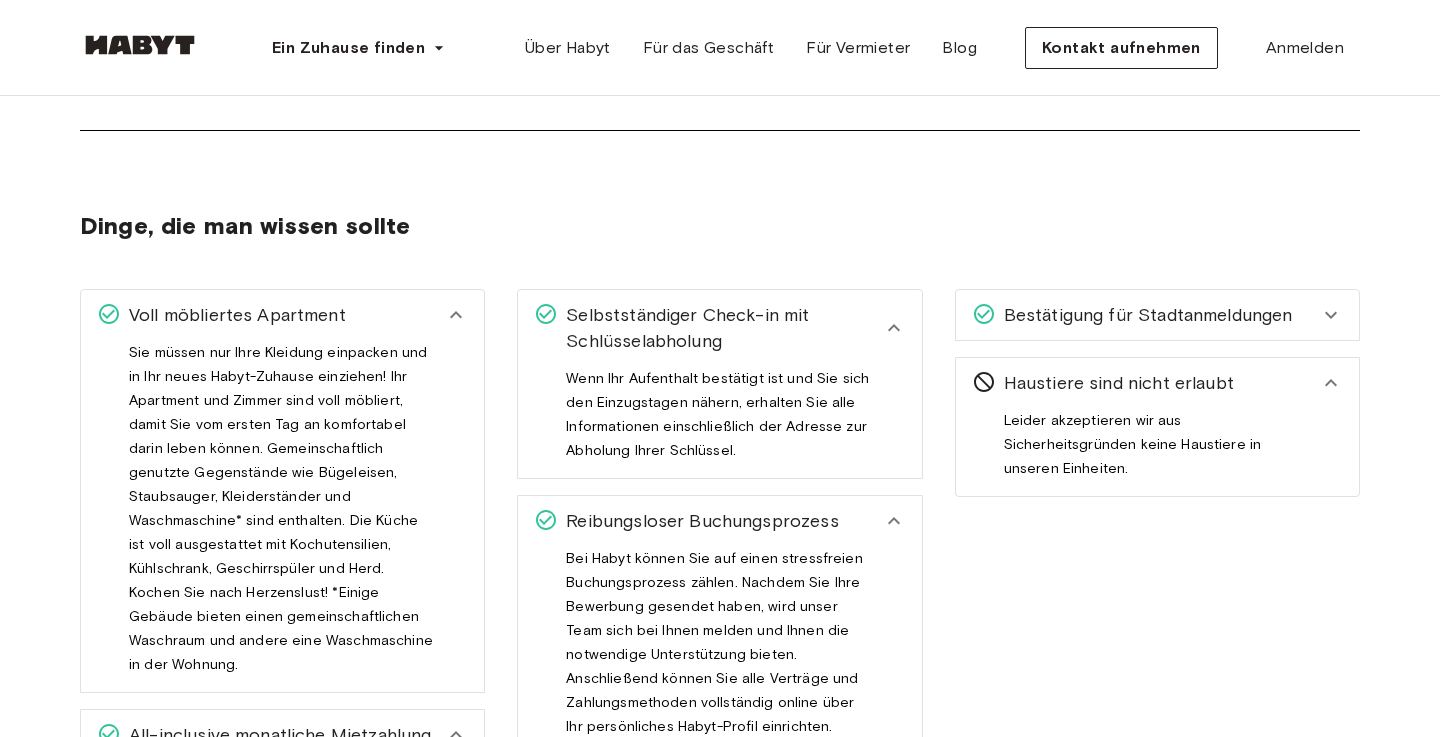 click on "Bestätigung für Stadtanmeldungen" at bounding box center (1157, 315) 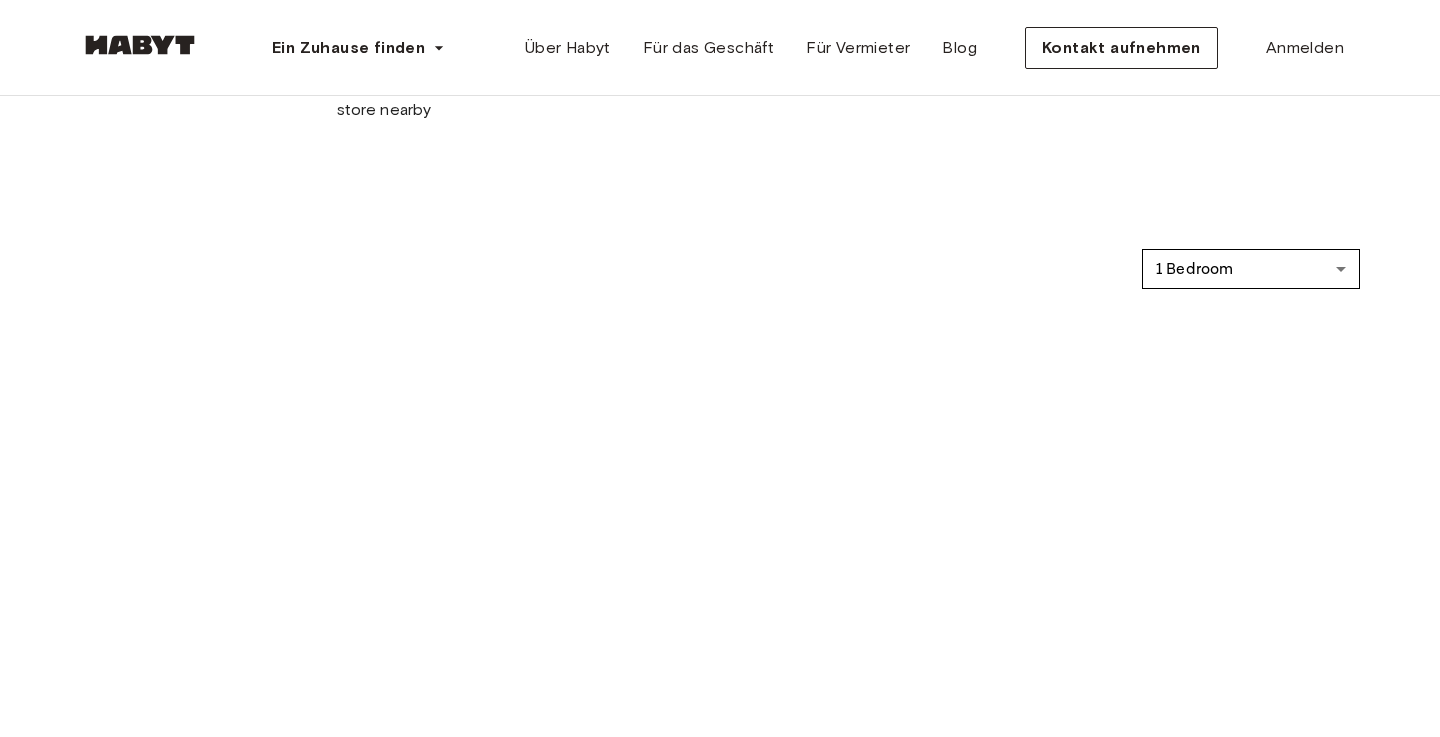 scroll, scrollTop: 777, scrollLeft: 0, axis: vertical 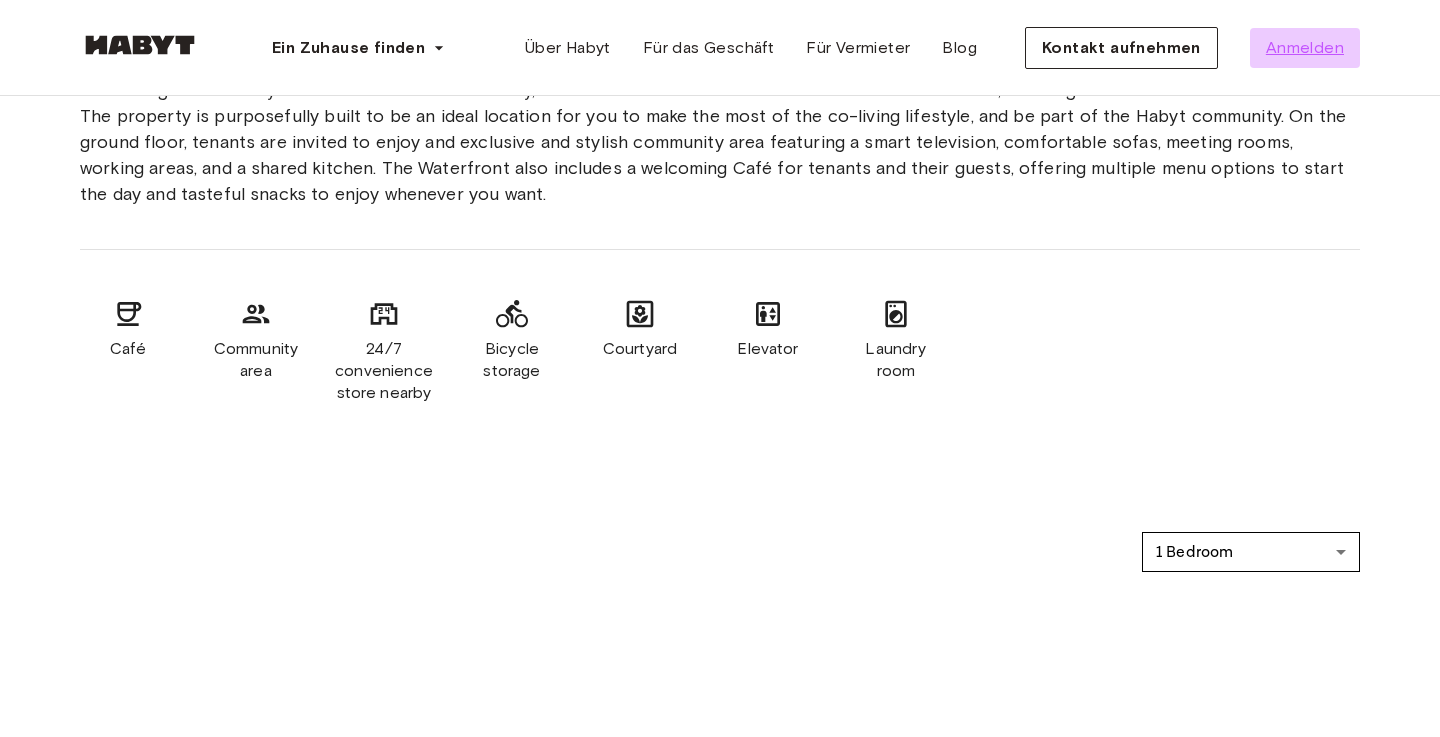 click on "Anmelden" at bounding box center [1305, 48] 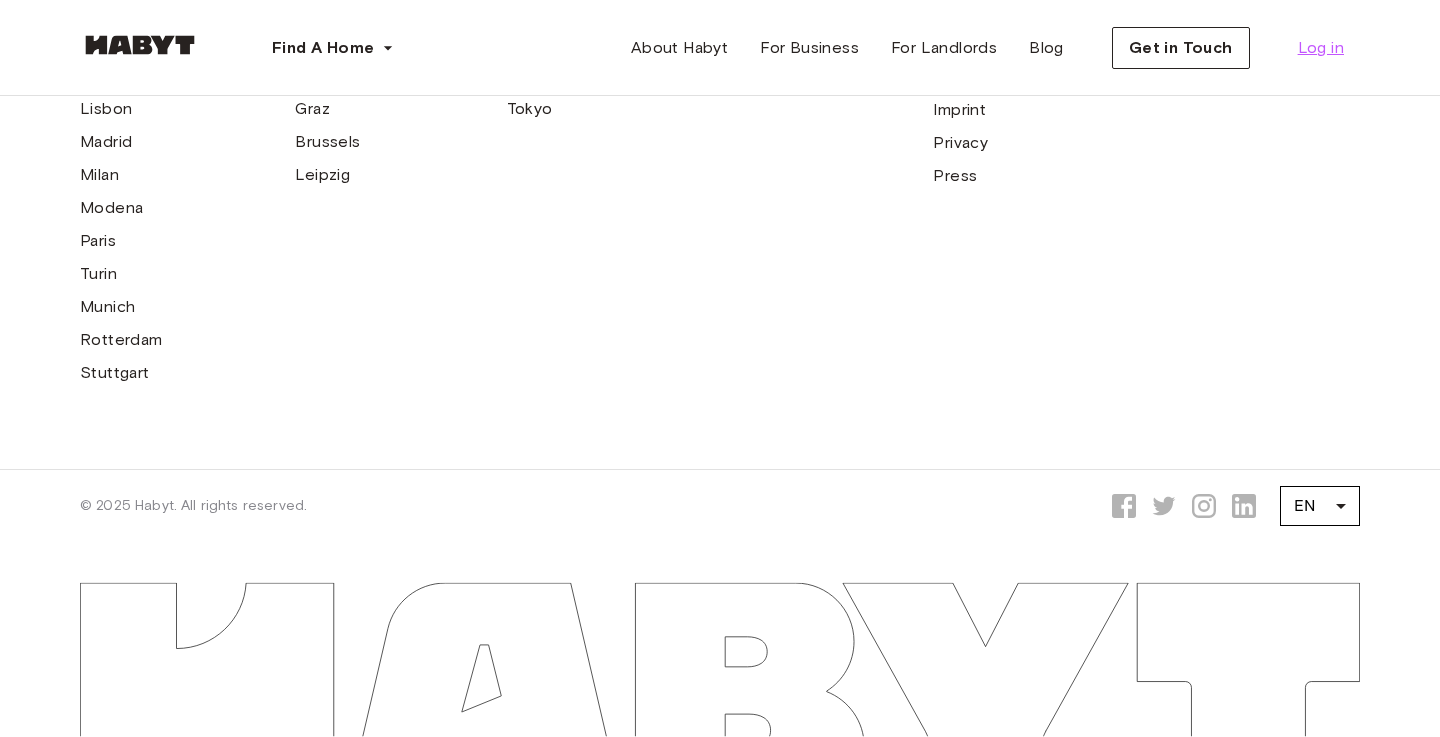 scroll, scrollTop: 0, scrollLeft: 0, axis: both 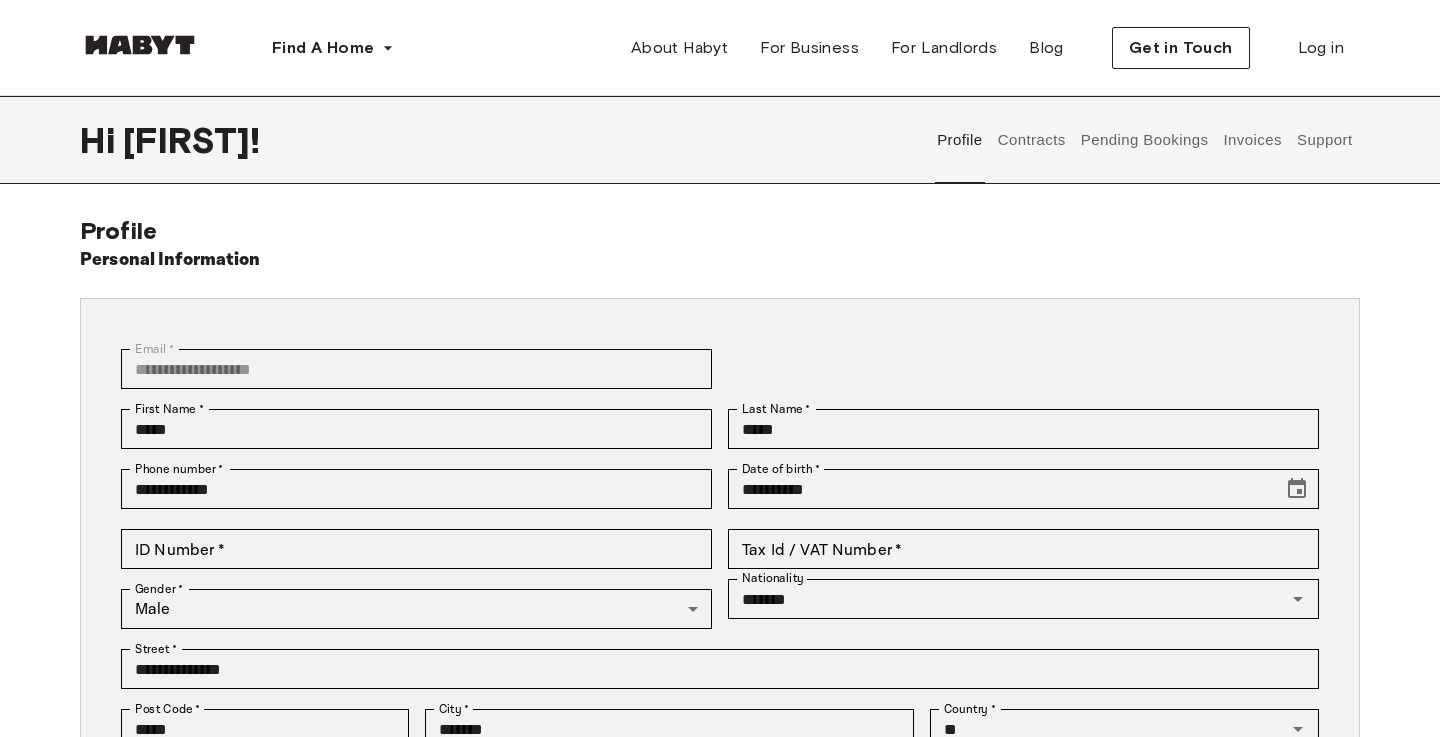 click on "Contracts" at bounding box center [1031, 140] 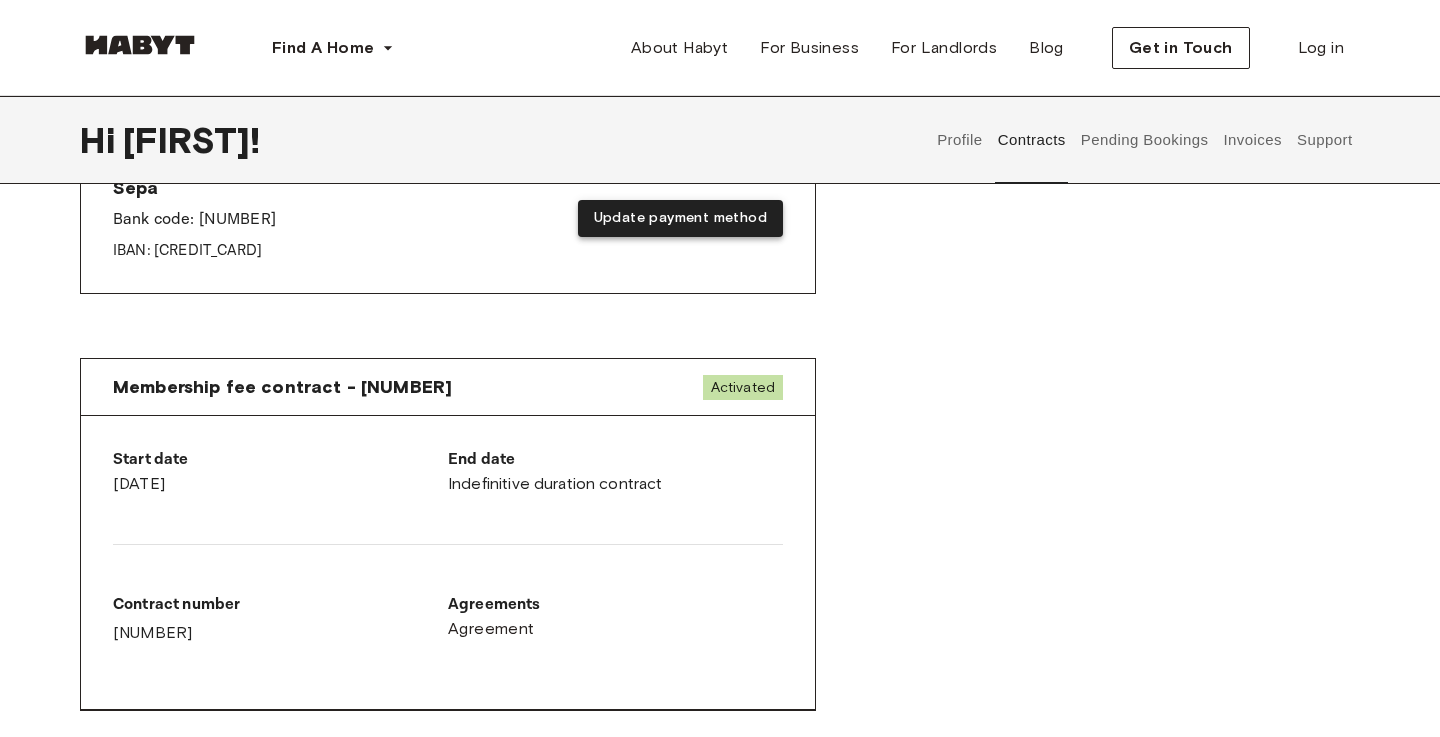 scroll, scrollTop: 604, scrollLeft: 0, axis: vertical 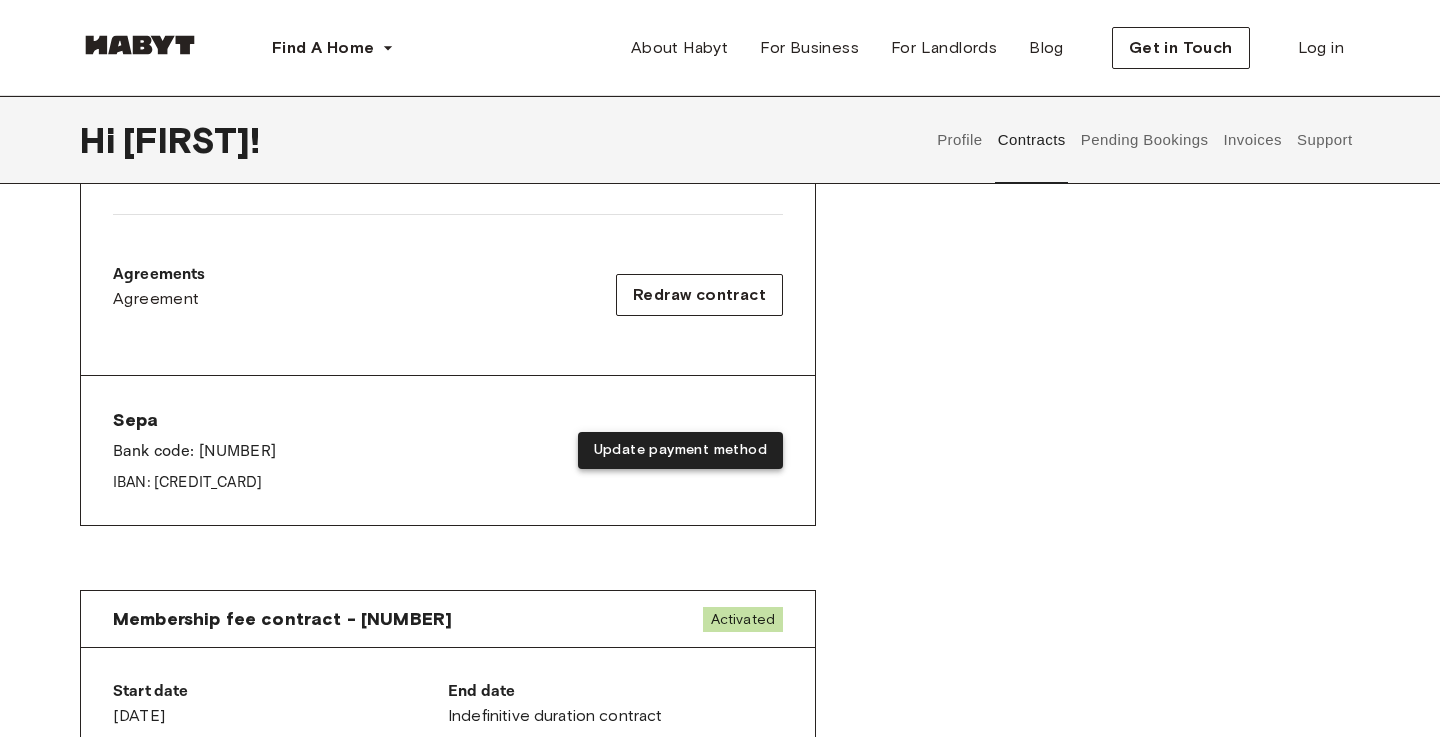 click on "Update payment method" at bounding box center (680, 450) 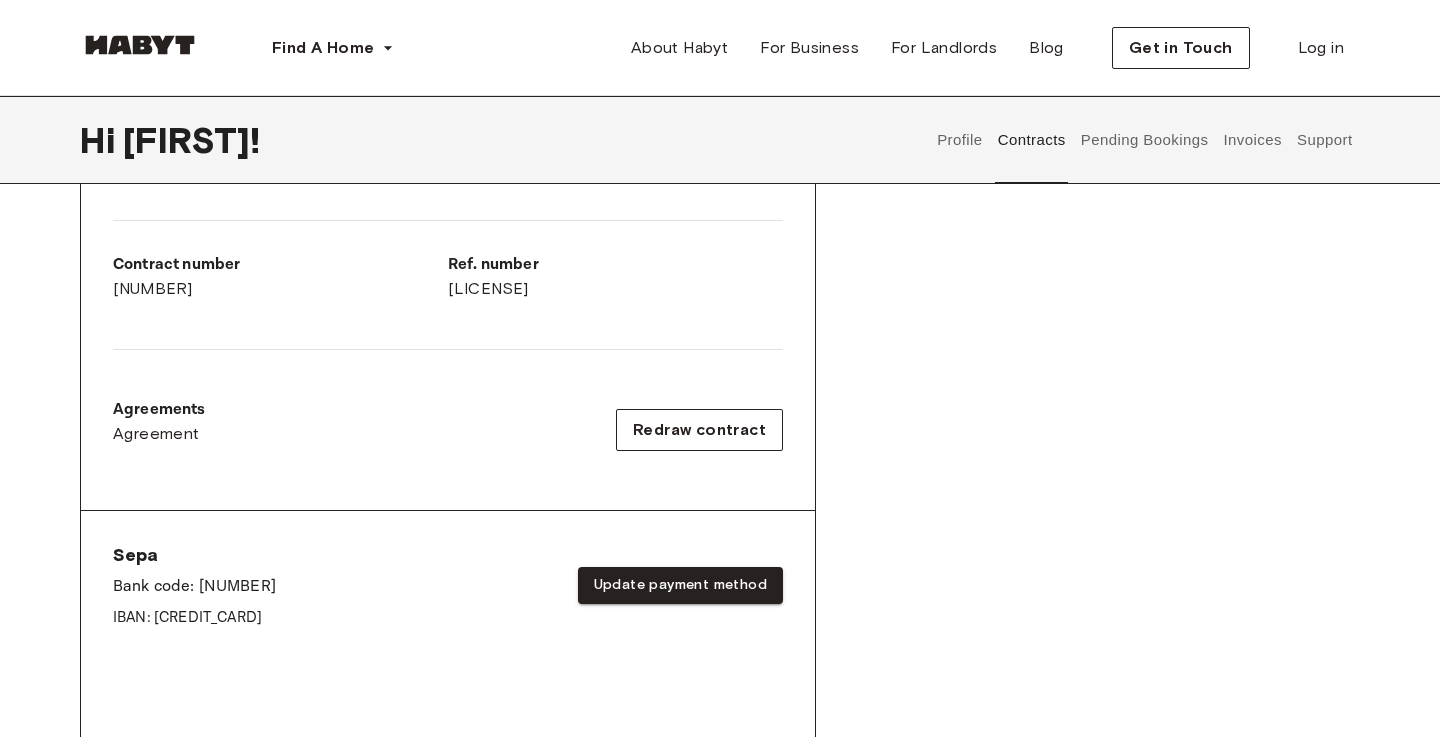 scroll, scrollTop: 408, scrollLeft: 0, axis: vertical 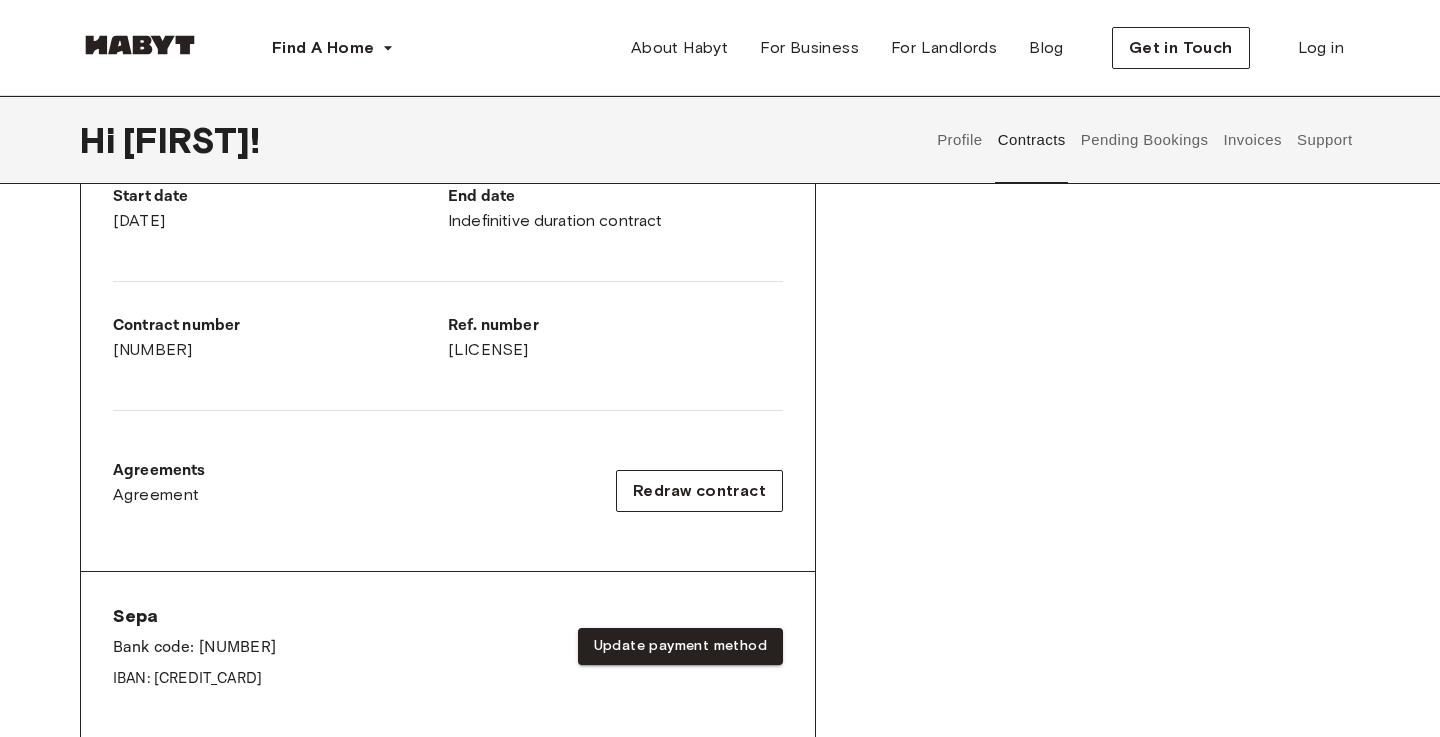 click on "Agreements Agreement Redraw contract" at bounding box center [448, 491] 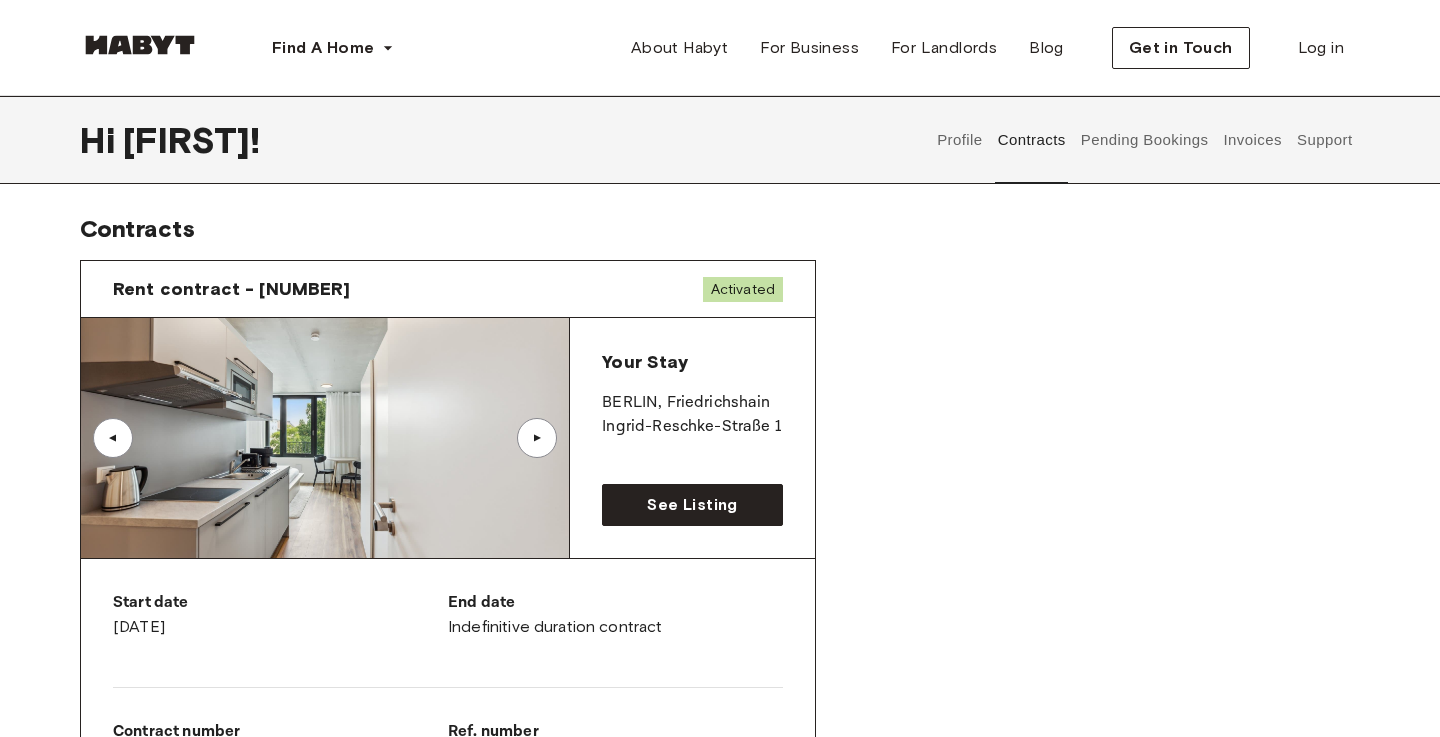scroll, scrollTop: 0, scrollLeft: 0, axis: both 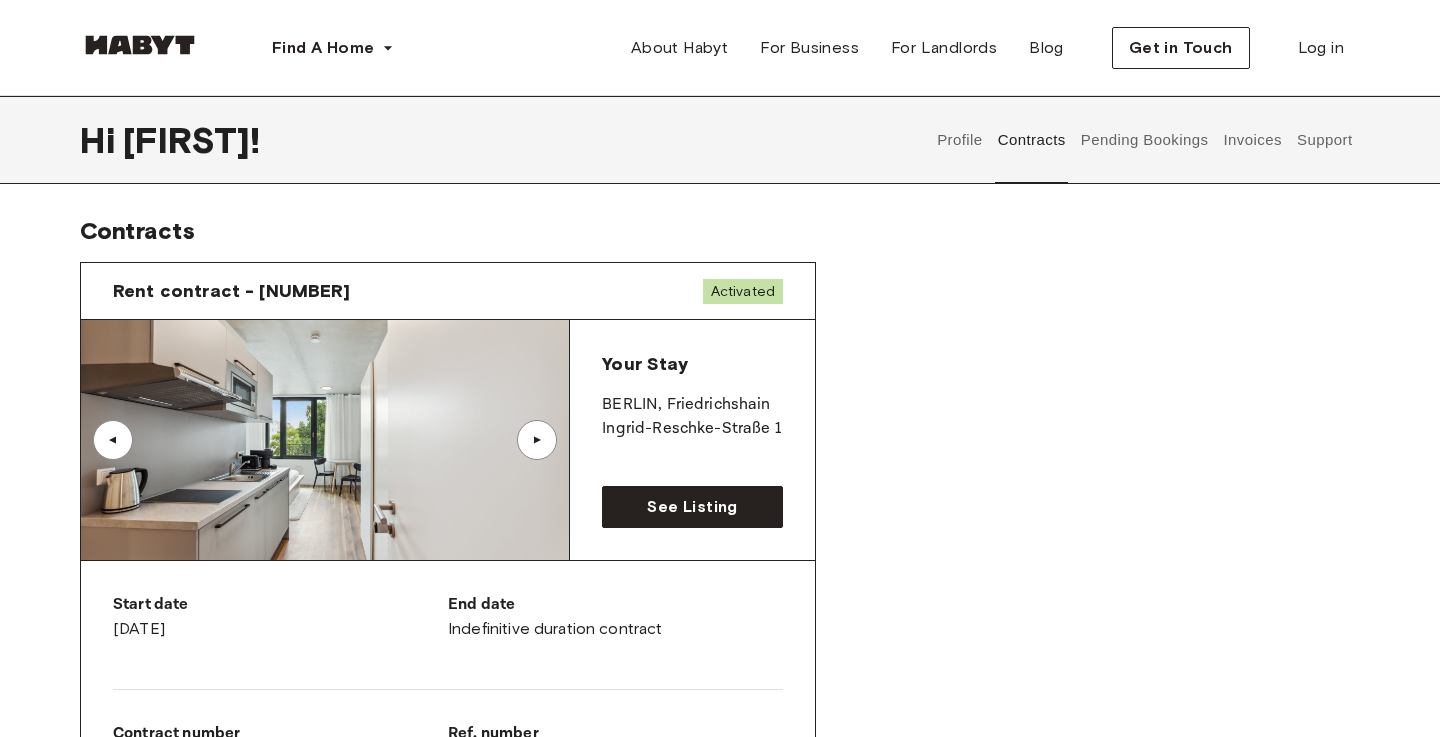 click at bounding box center (325, 440) 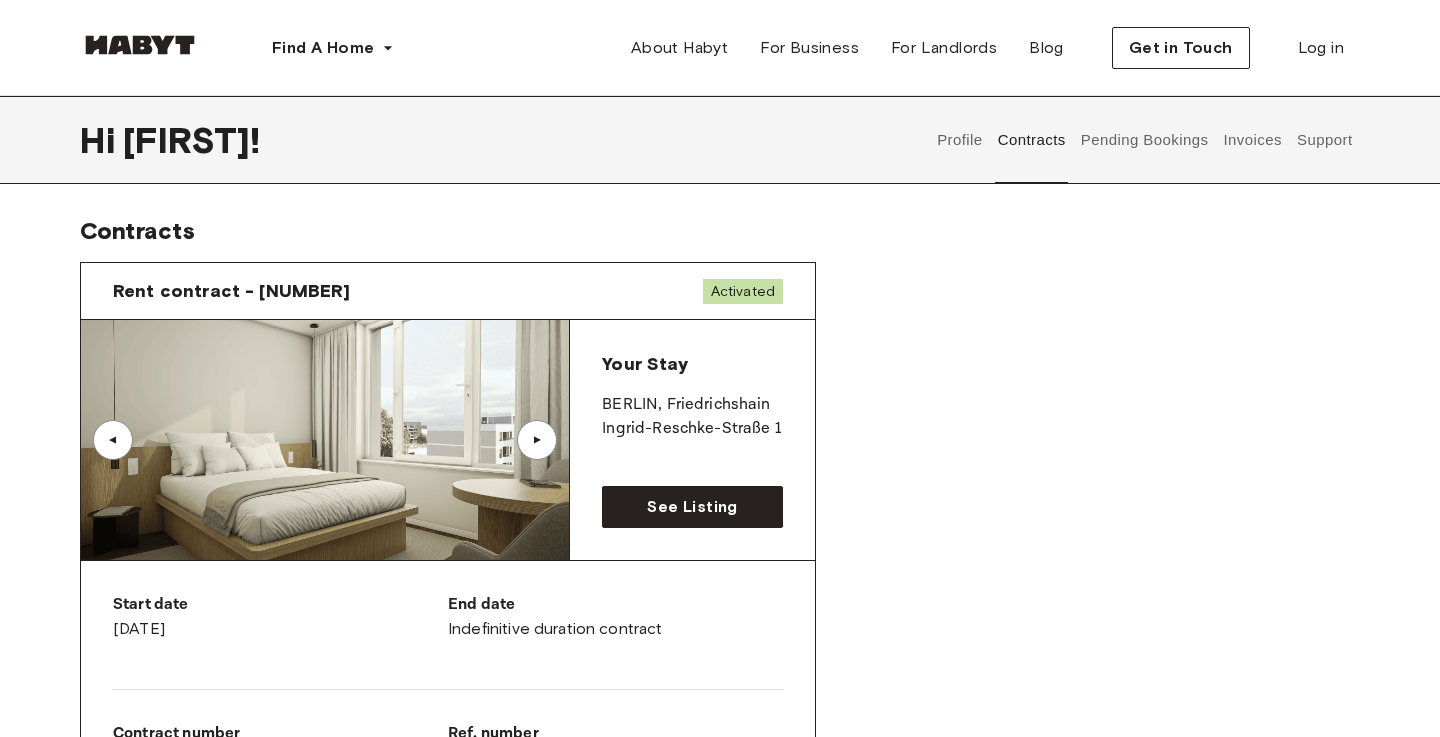 click on "▲" at bounding box center (537, 440) 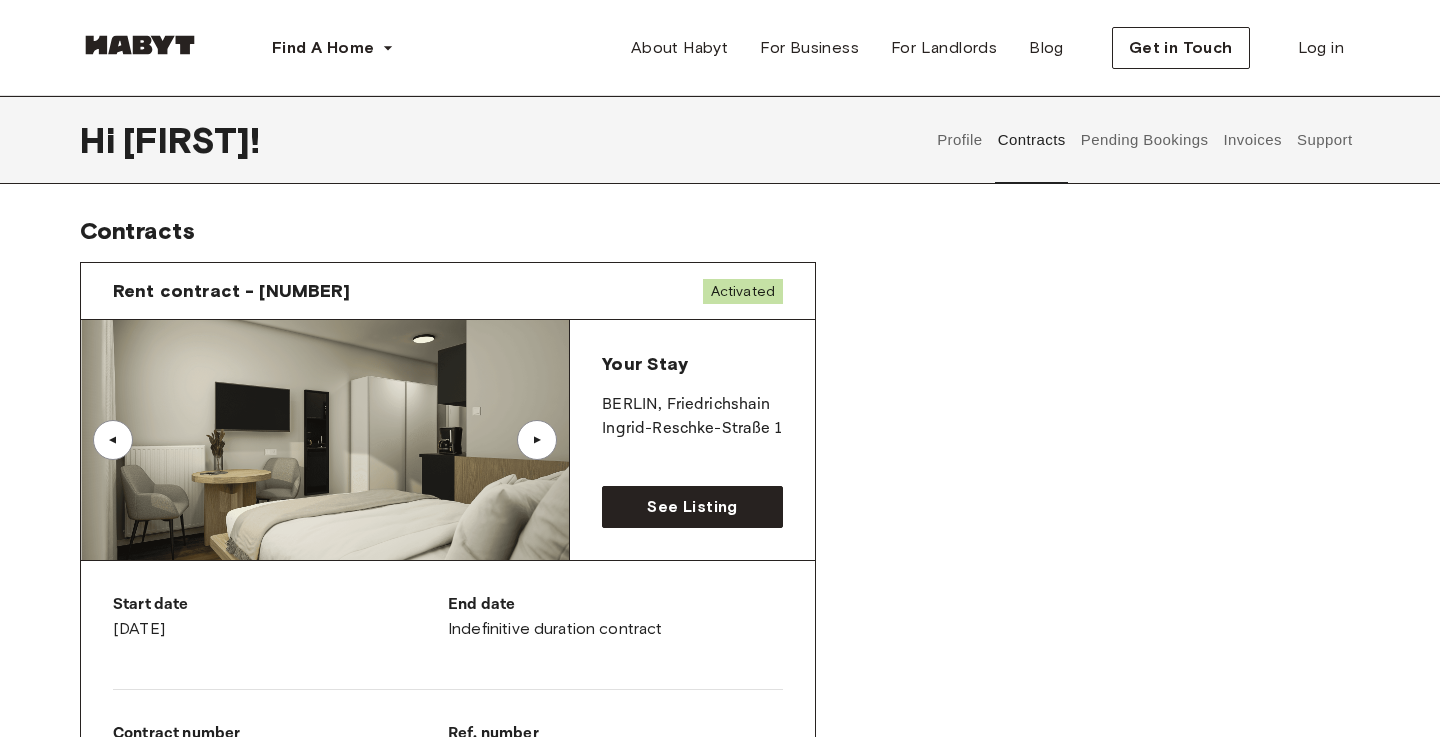 click on "▲" at bounding box center [537, 440] 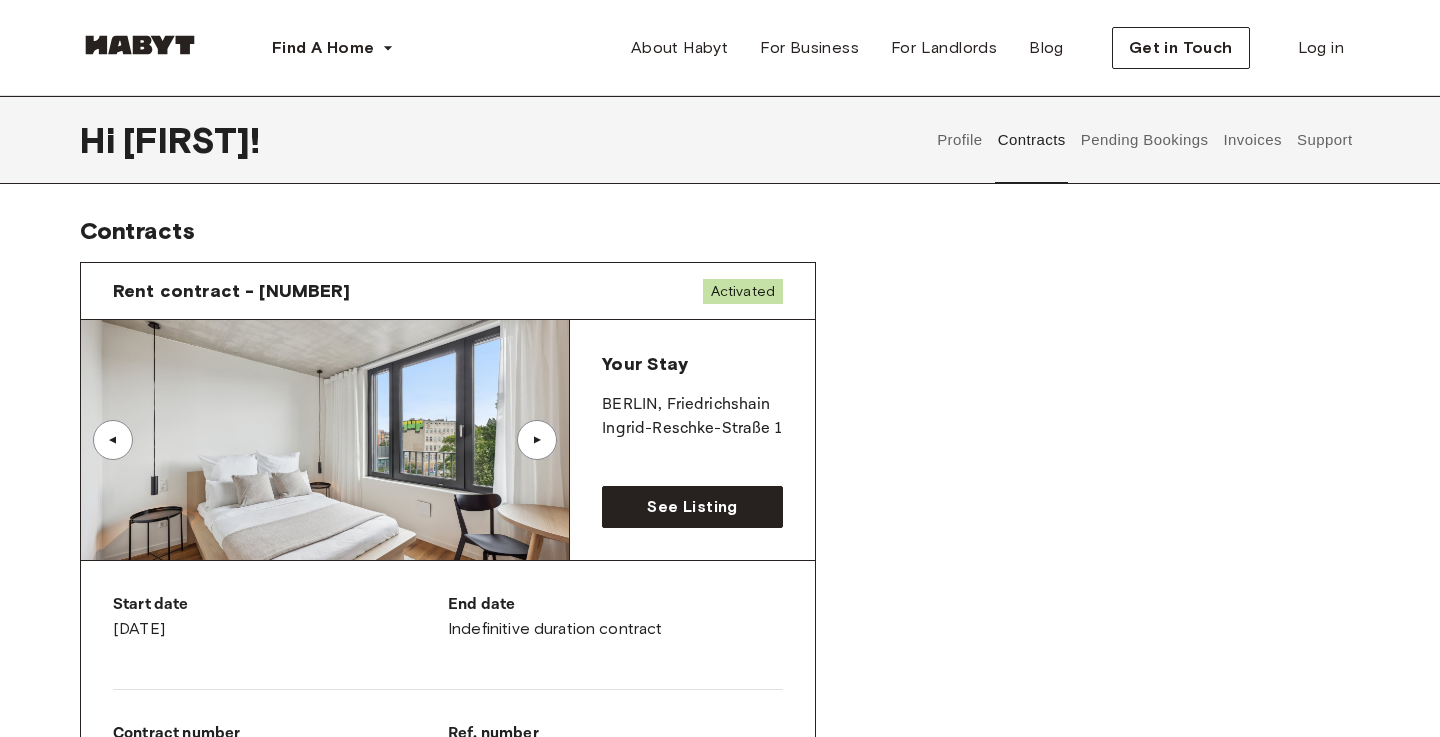 click on "▲" at bounding box center [537, 440] 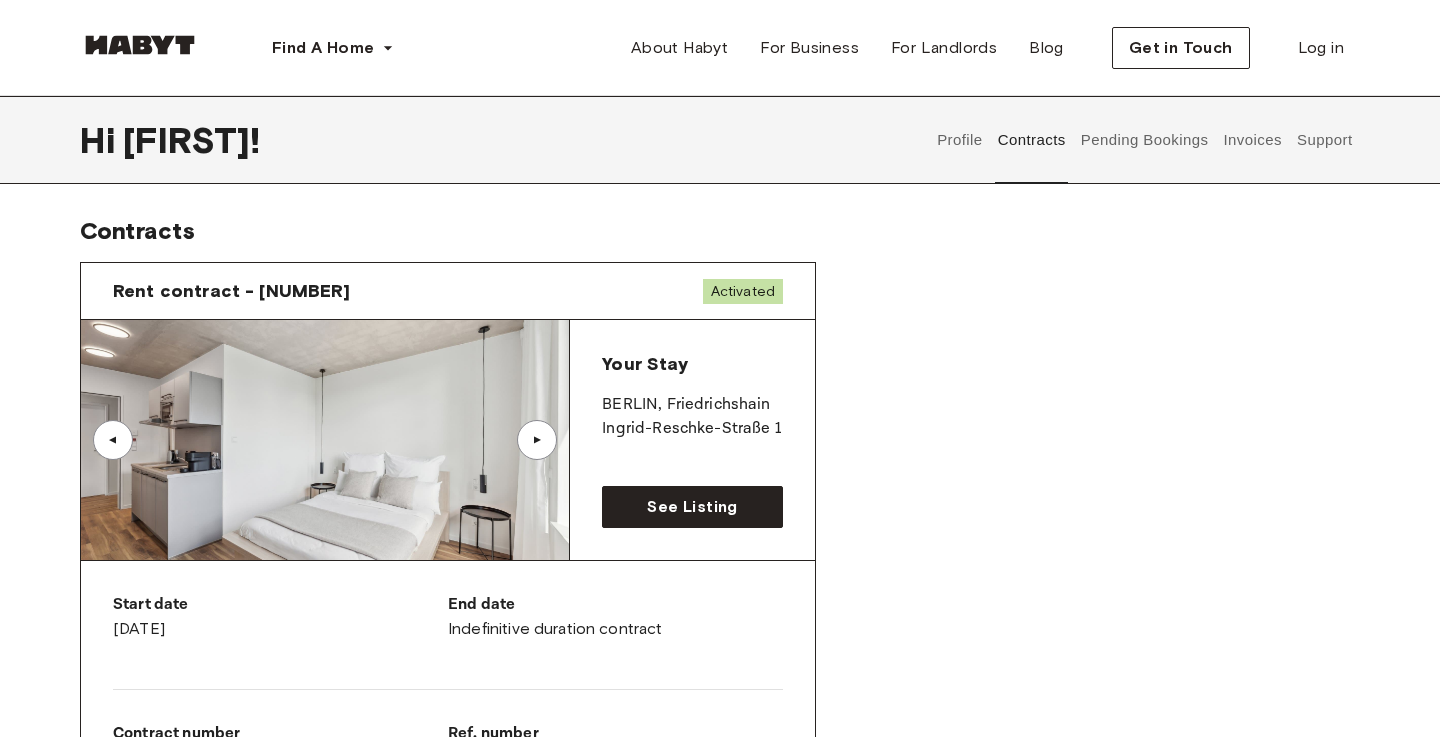 click at bounding box center [325, 440] 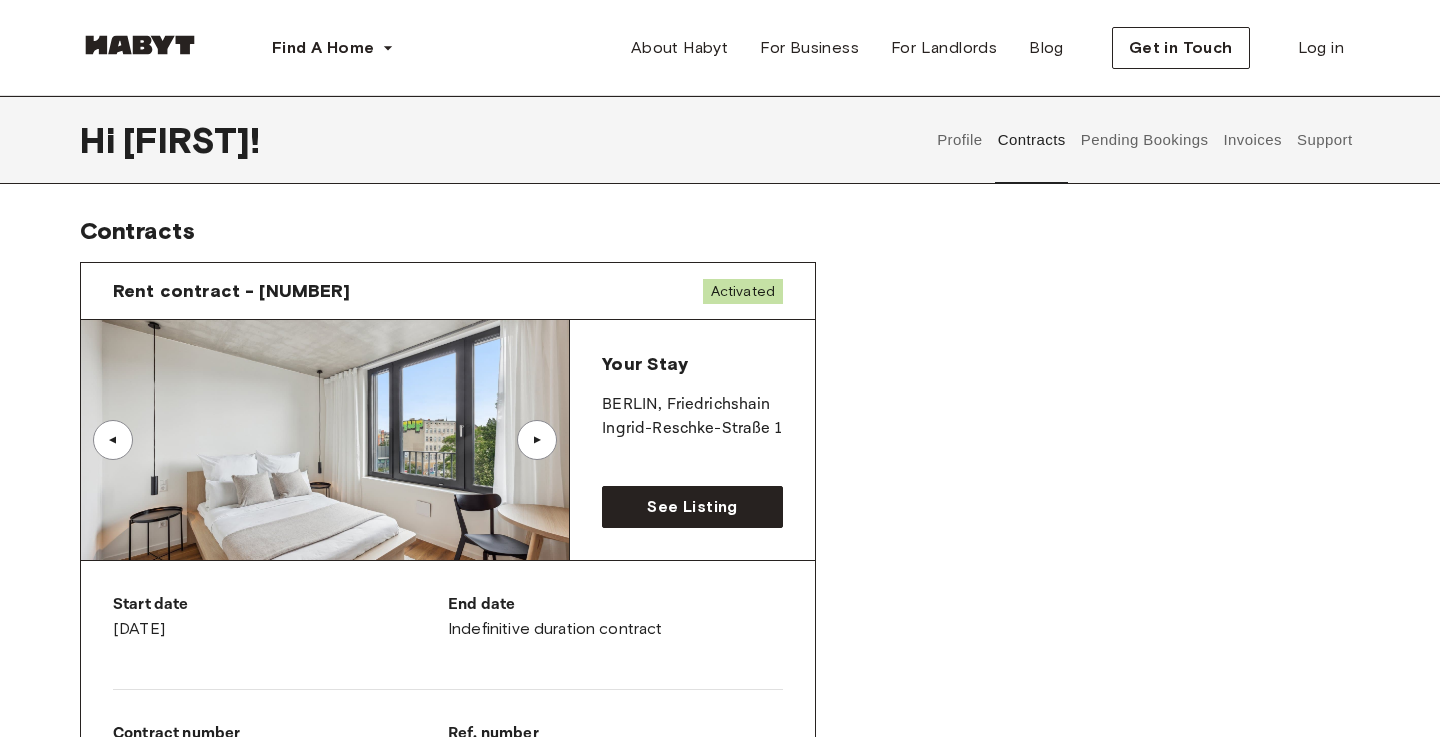 click on "▲" at bounding box center [113, 440] 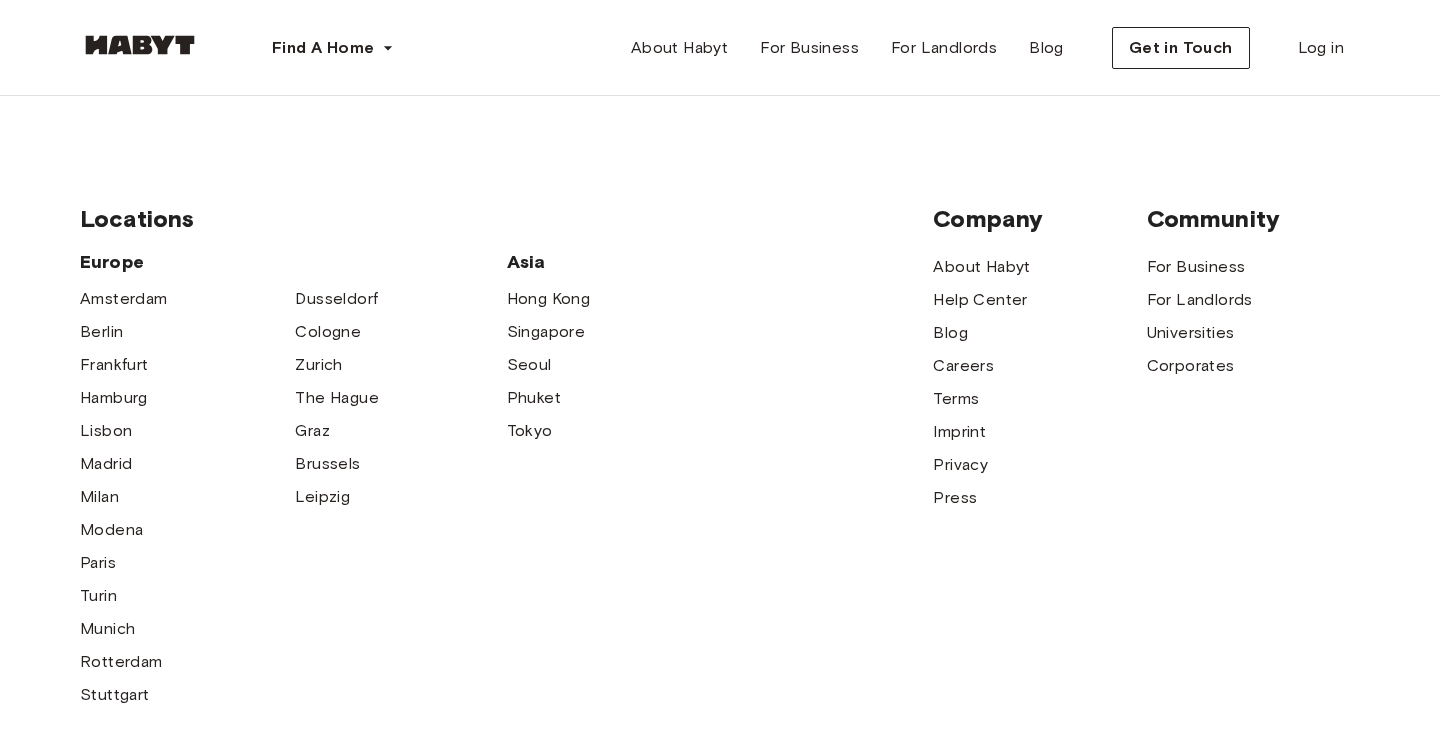 scroll, scrollTop: 2247, scrollLeft: 0, axis: vertical 